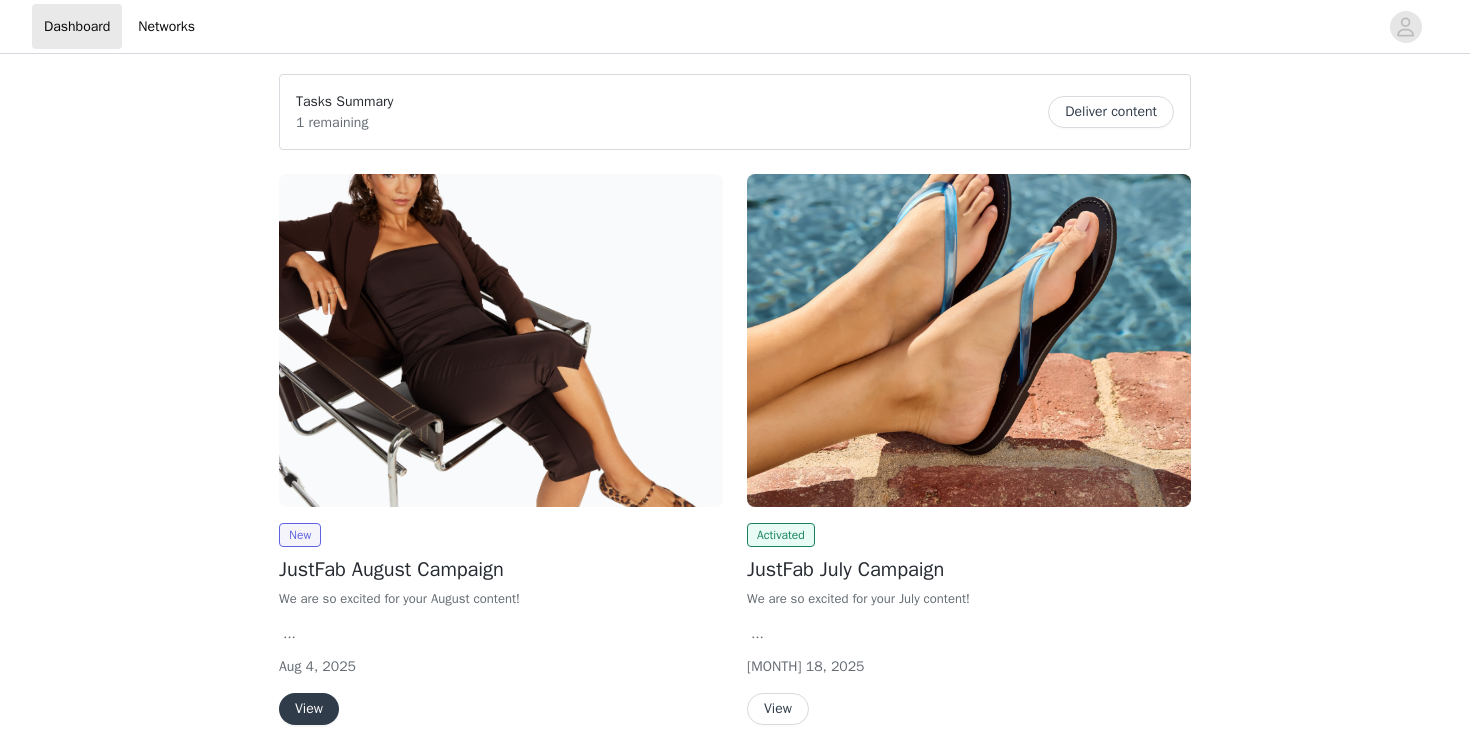 scroll, scrollTop: 0, scrollLeft: 0, axis: both 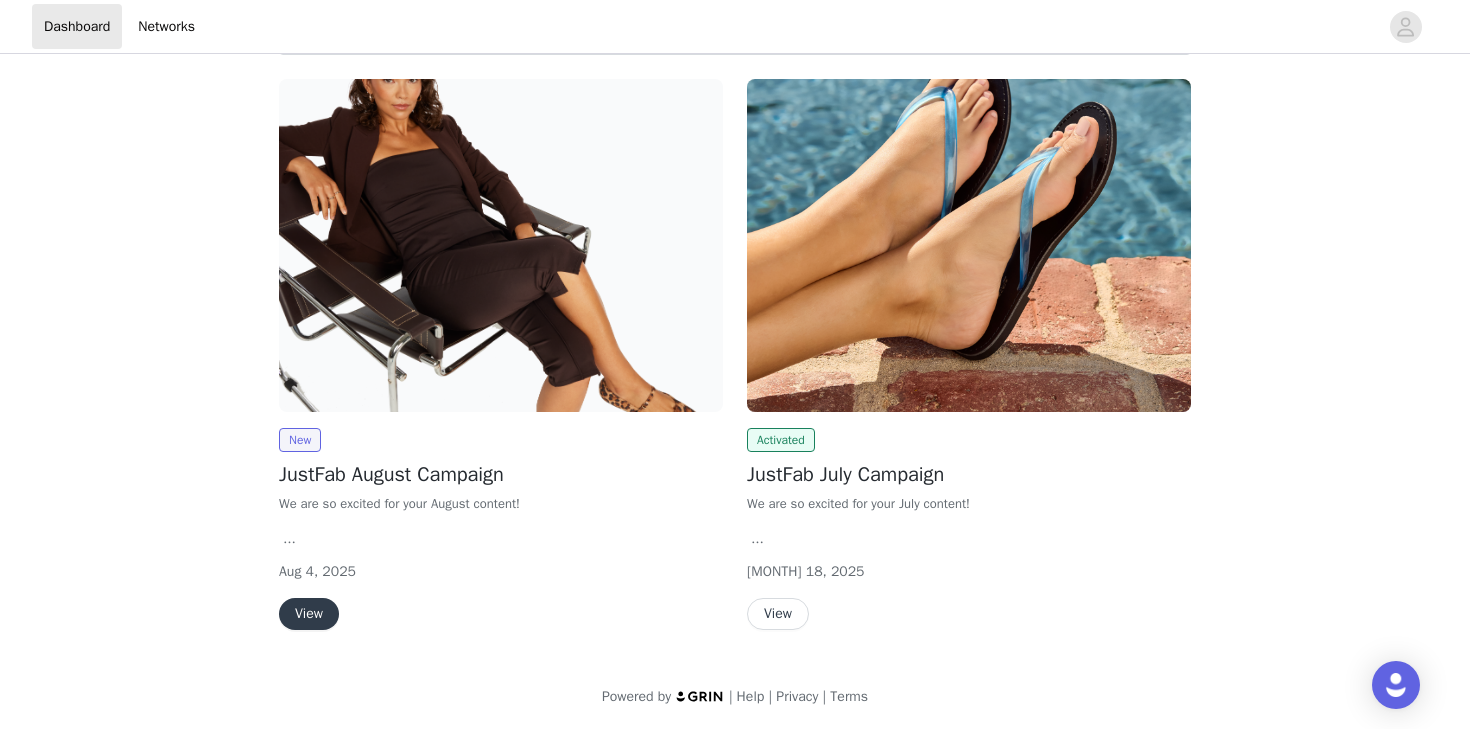 click on "View" at bounding box center [309, 614] 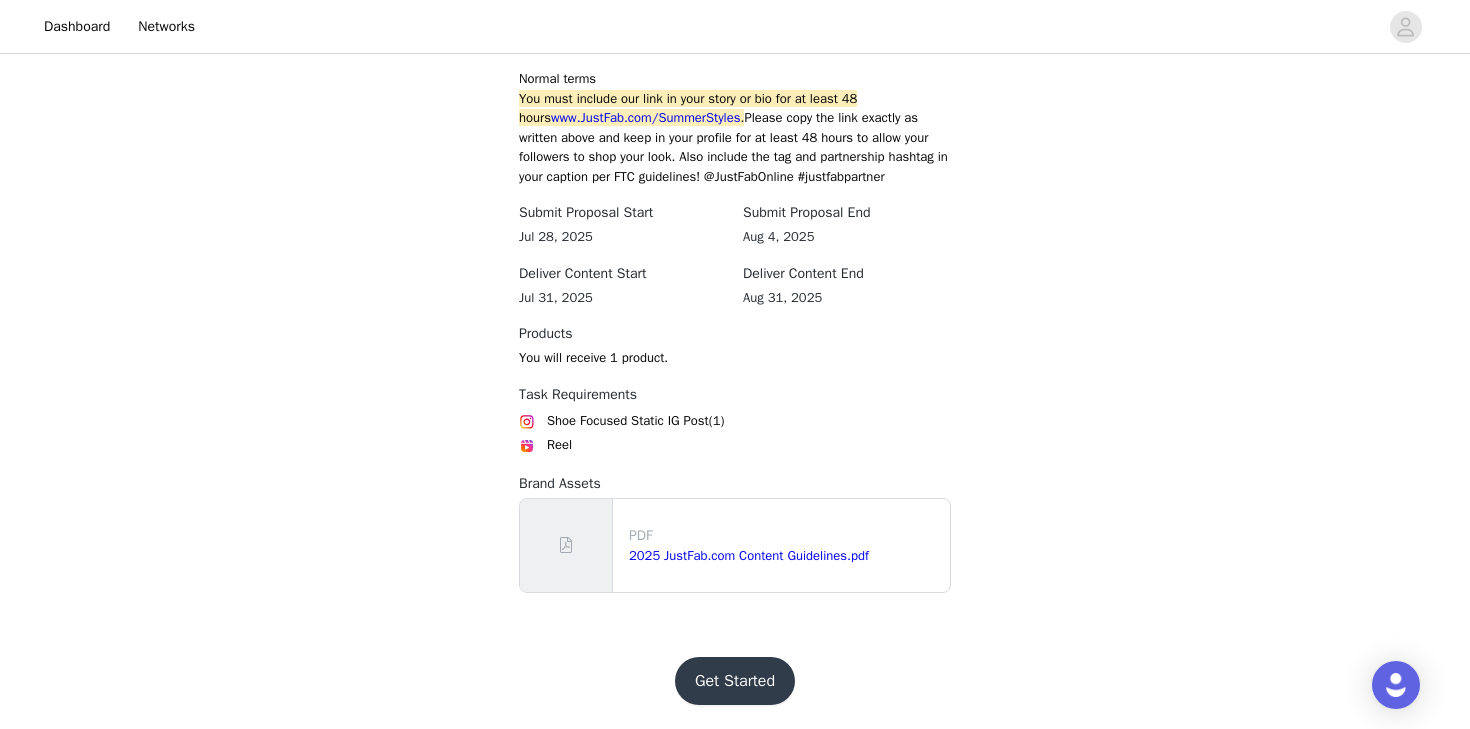scroll, scrollTop: 1422, scrollLeft: 0, axis: vertical 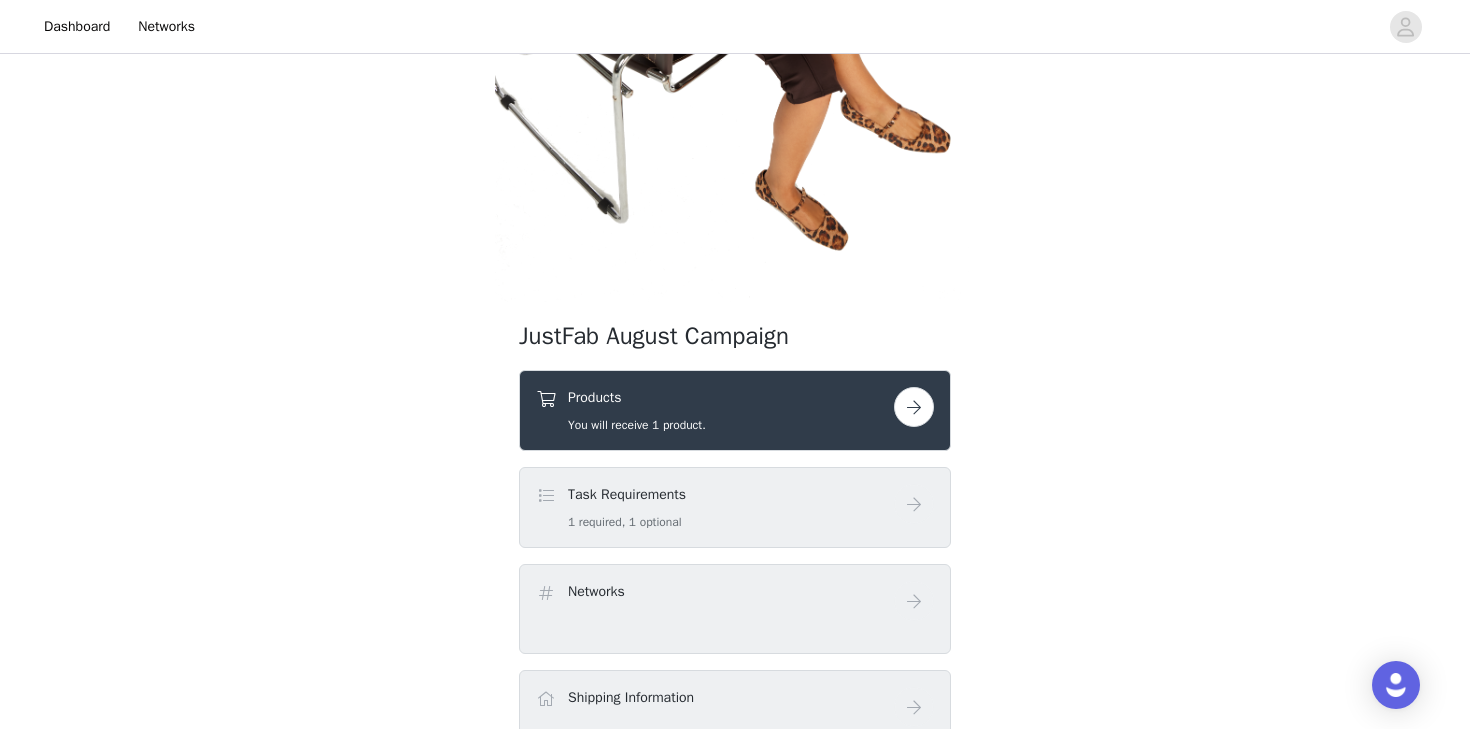 click on "Products   You will receive 1 product." at bounding box center (715, 410) 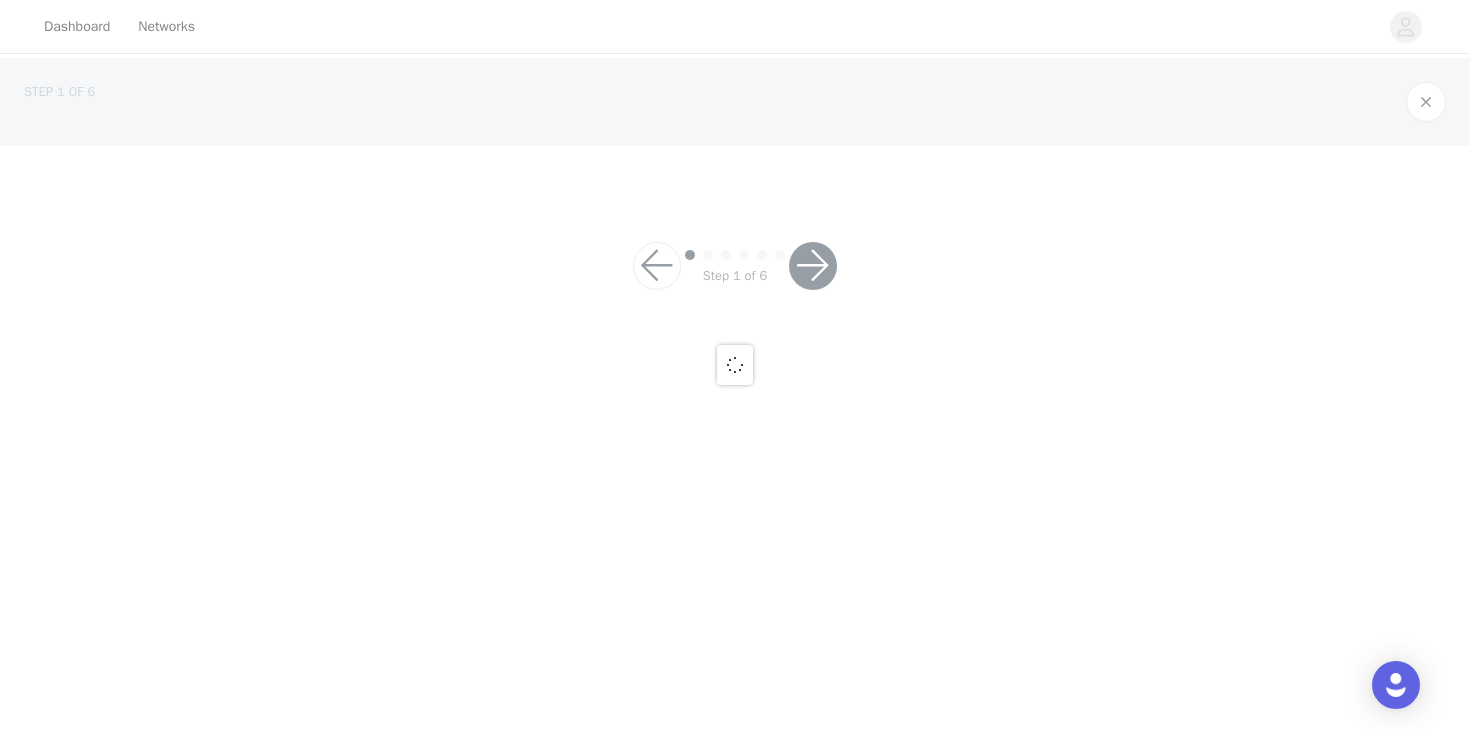 scroll, scrollTop: 0, scrollLeft: 0, axis: both 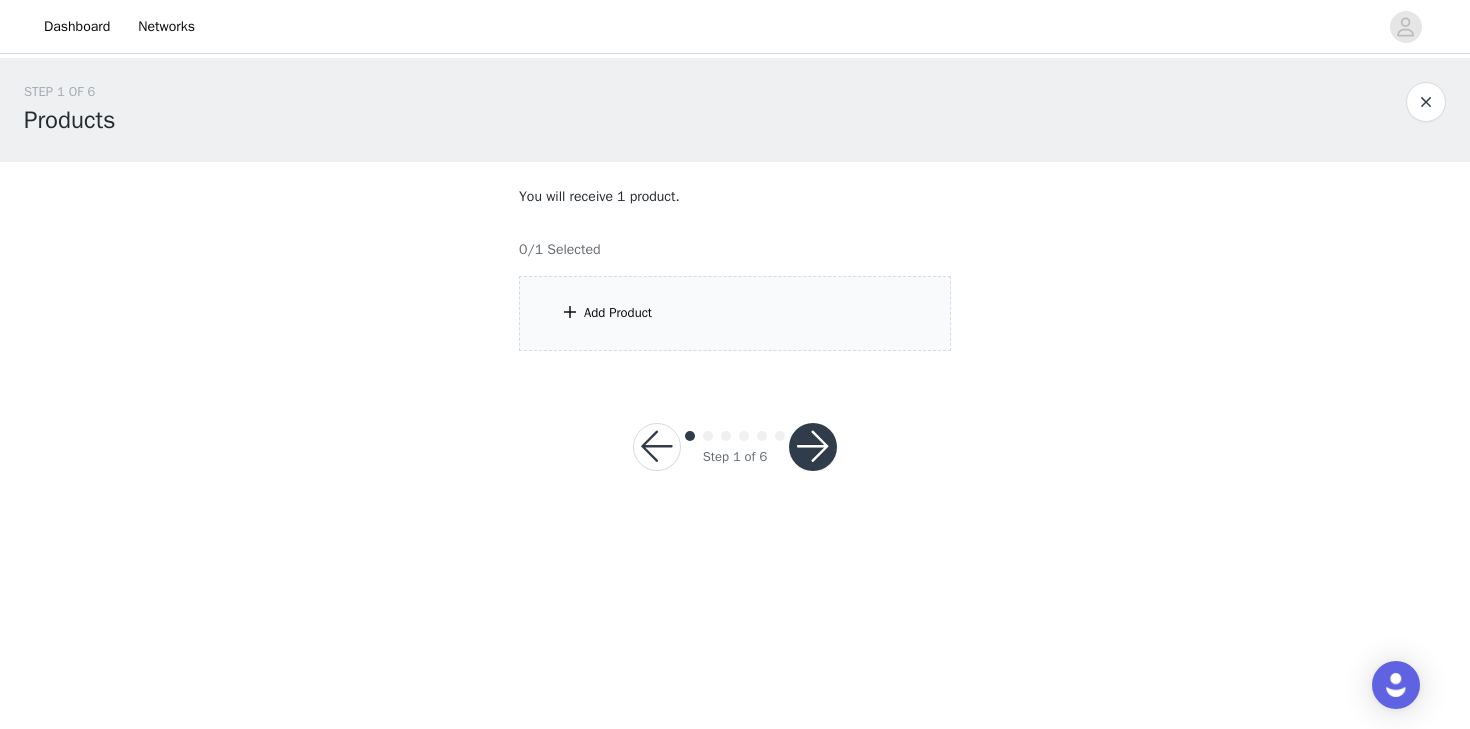 click on "Add Product" at bounding box center [735, 313] 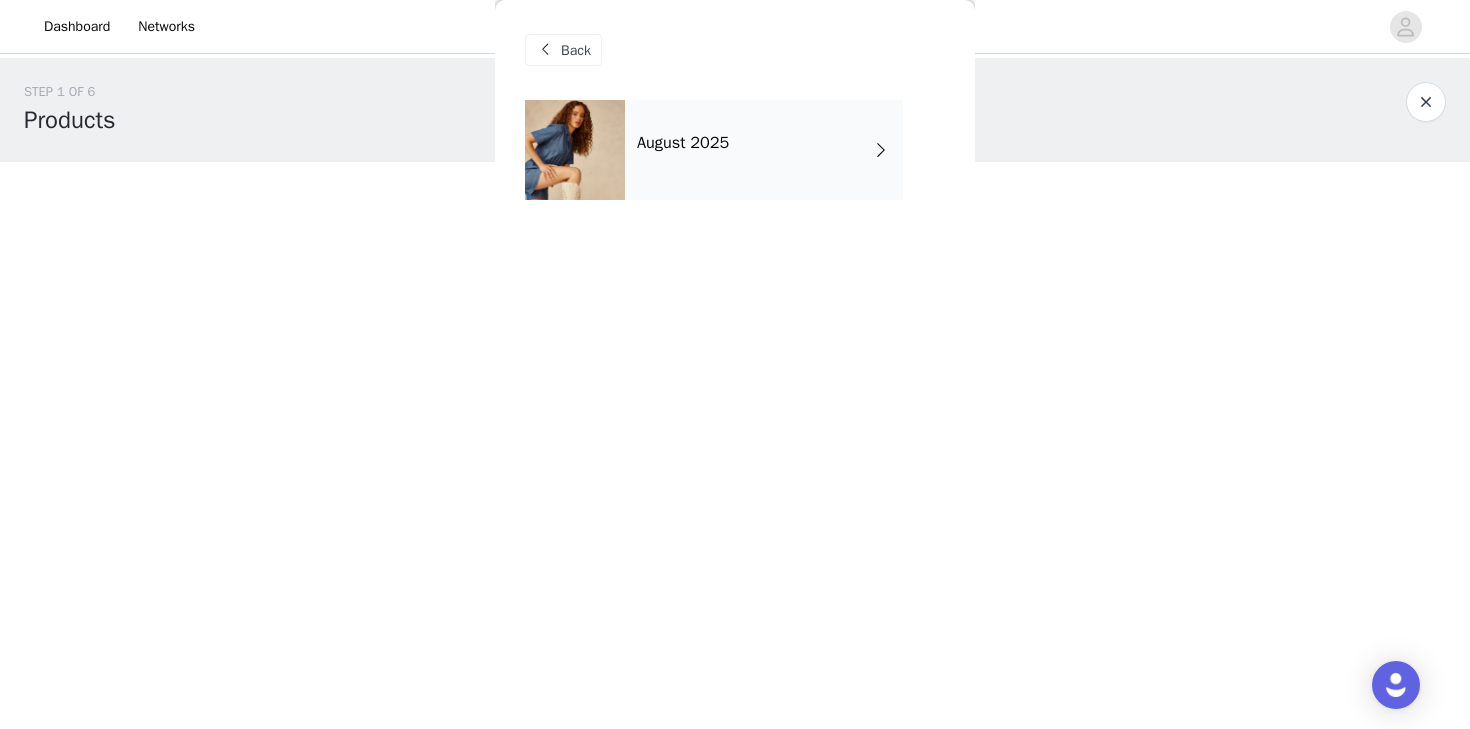 click on "August 2025" at bounding box center [764, 150] 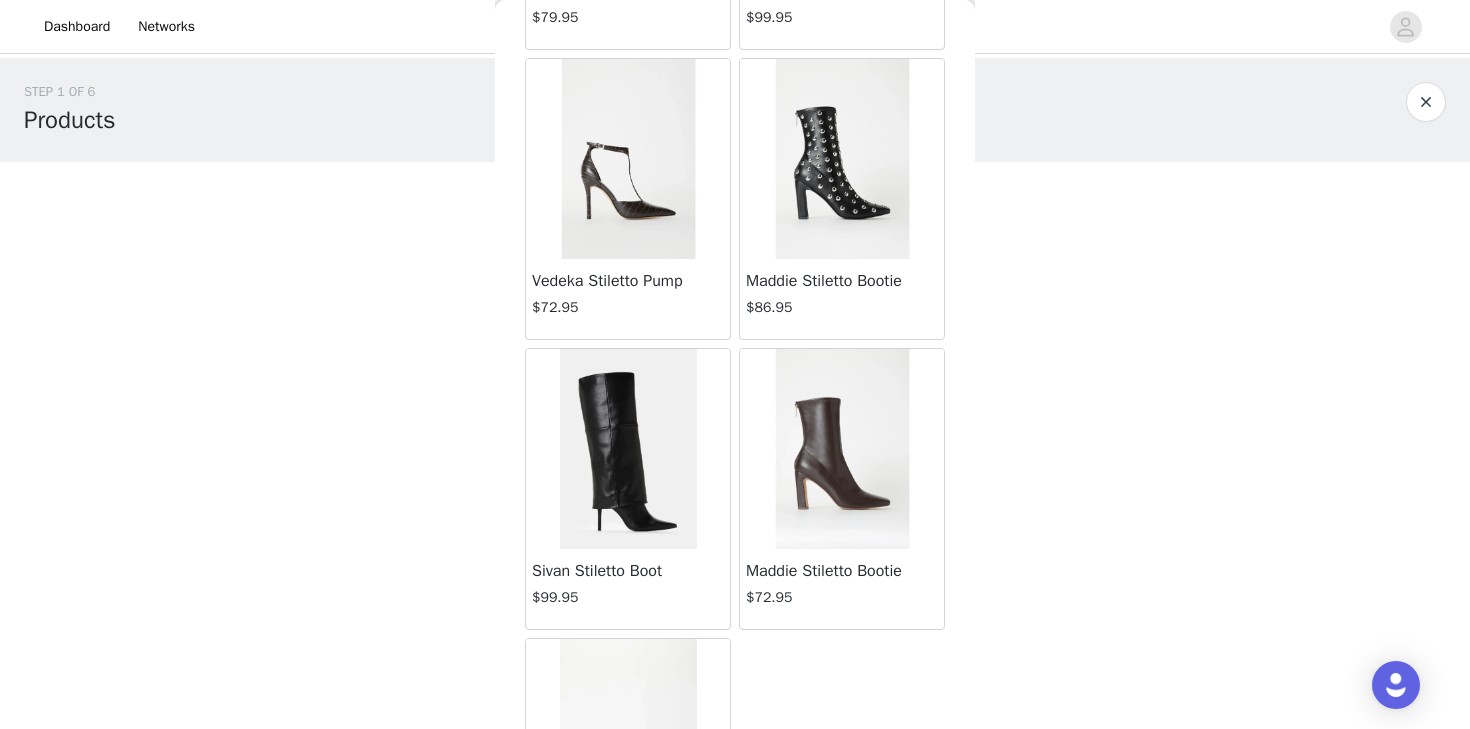 scroll, scrollTop: 764, scrollLeft: 0, axis: vertical 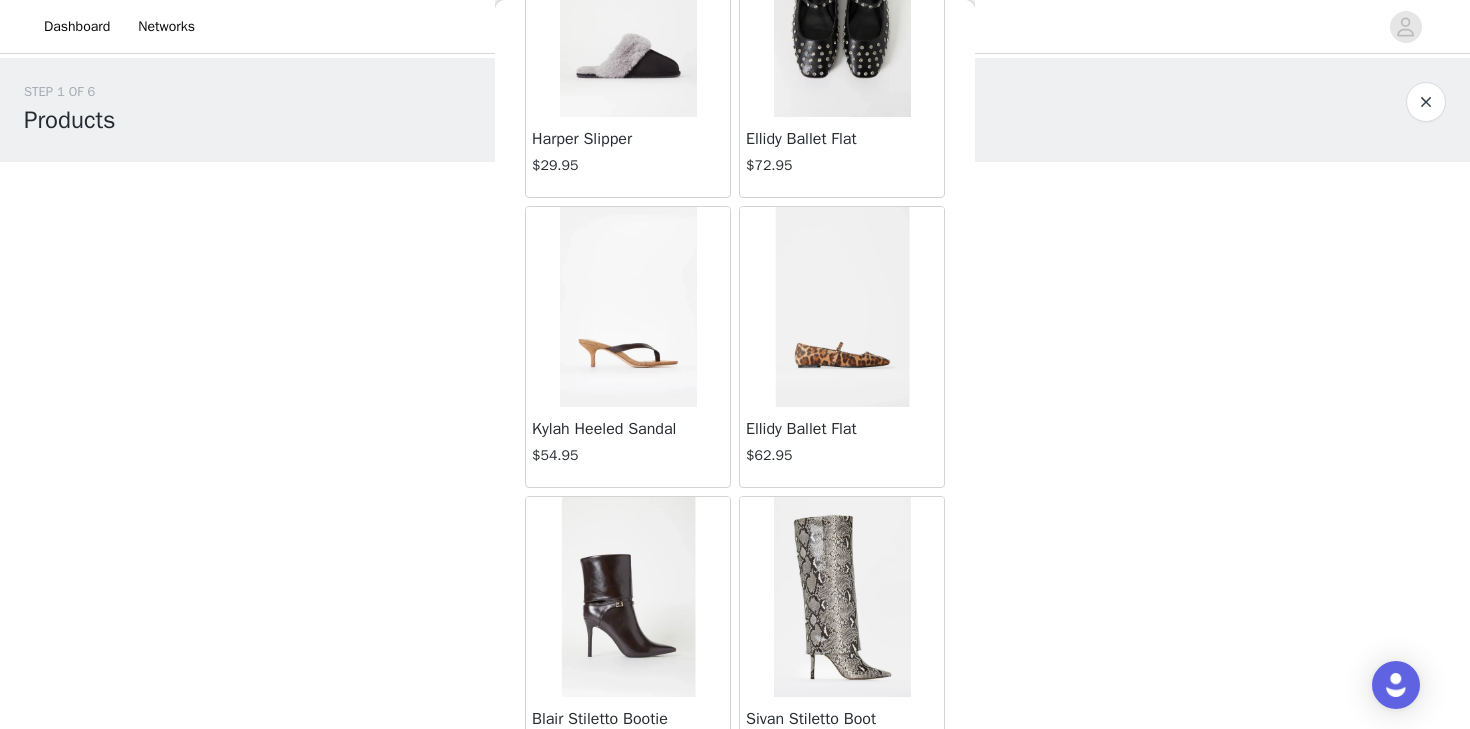 click at bounding box center [628, 307] 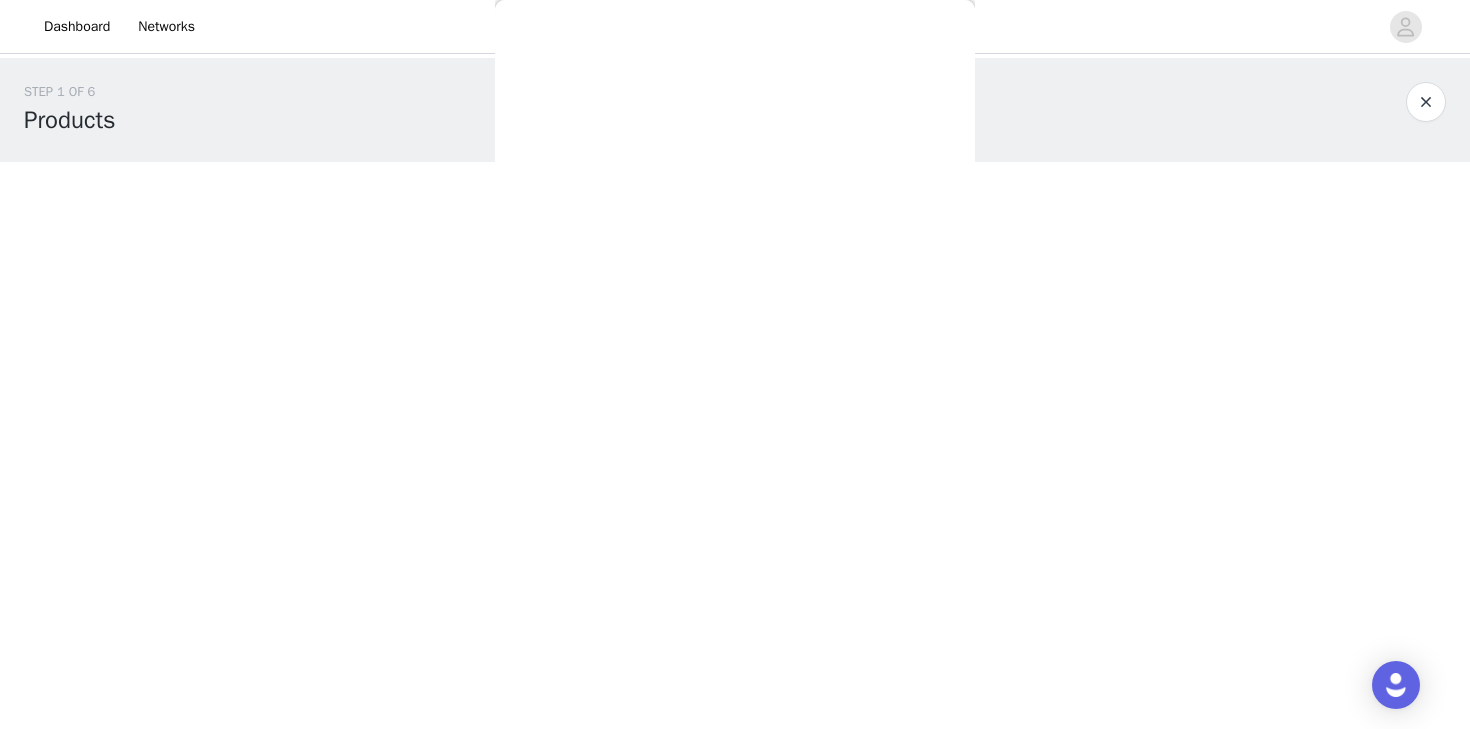 scroll, scrollTop: 0, scrollLeft: 0, axis: both 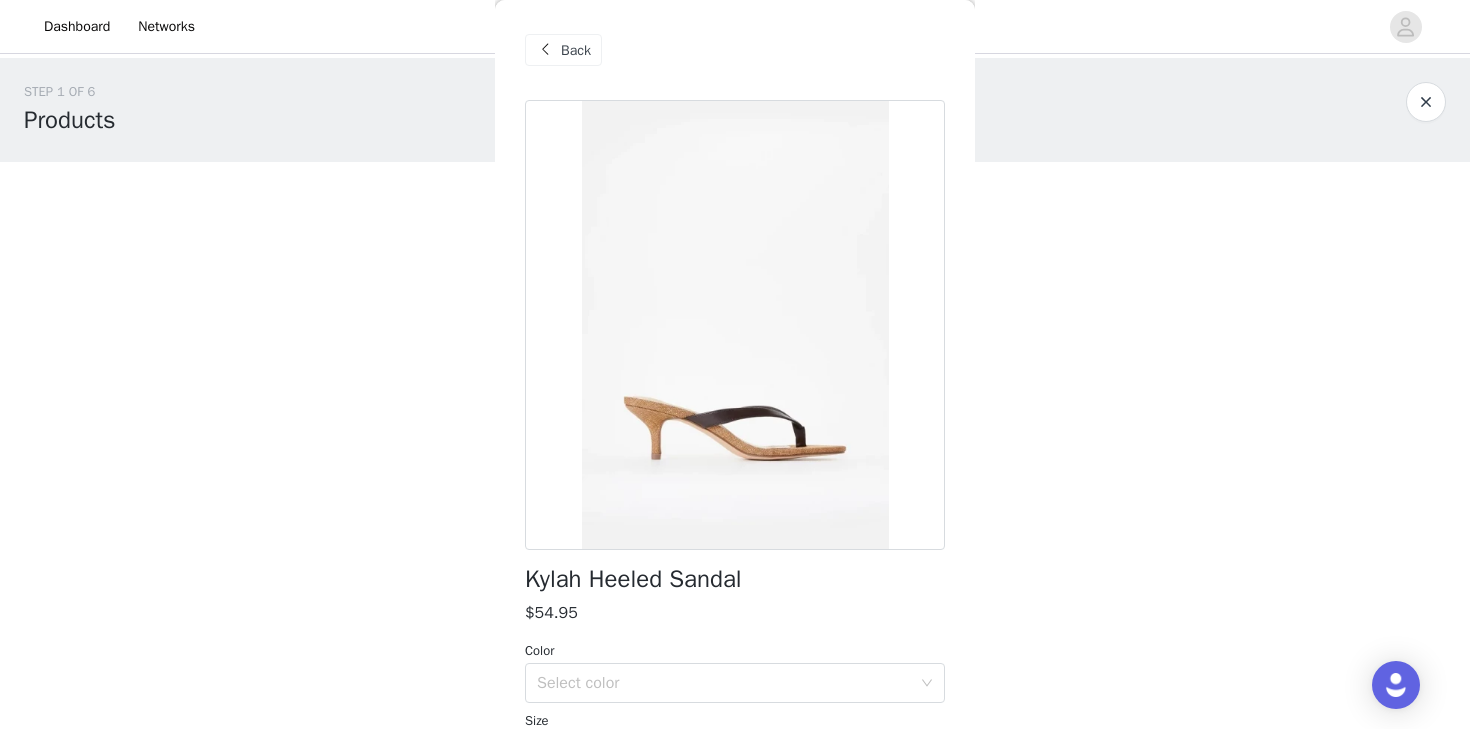 click on "Back" at bounding box center (735, 50) 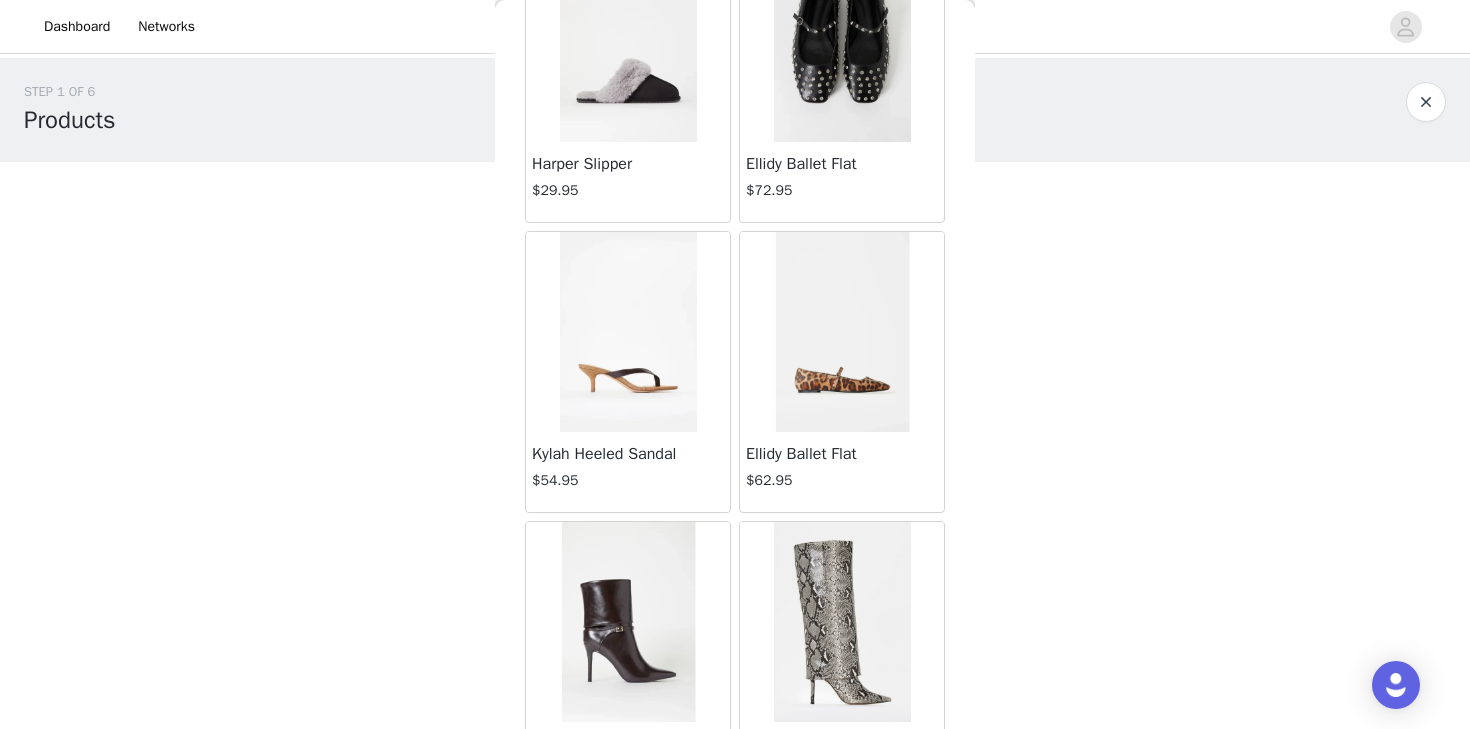 scroll, scrollTop: 800, scrollLeft: 0, axis: vertical 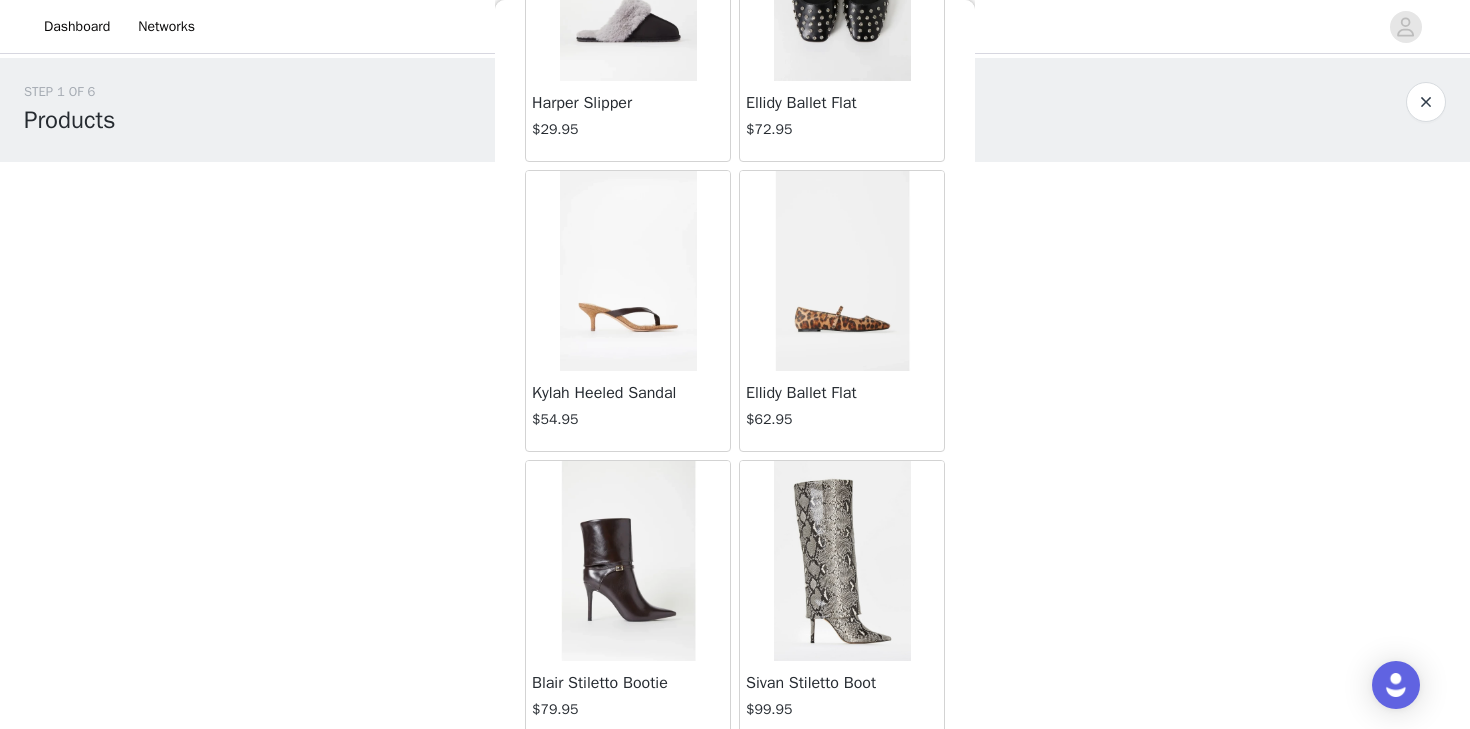 click at bounding box center [842, 271] 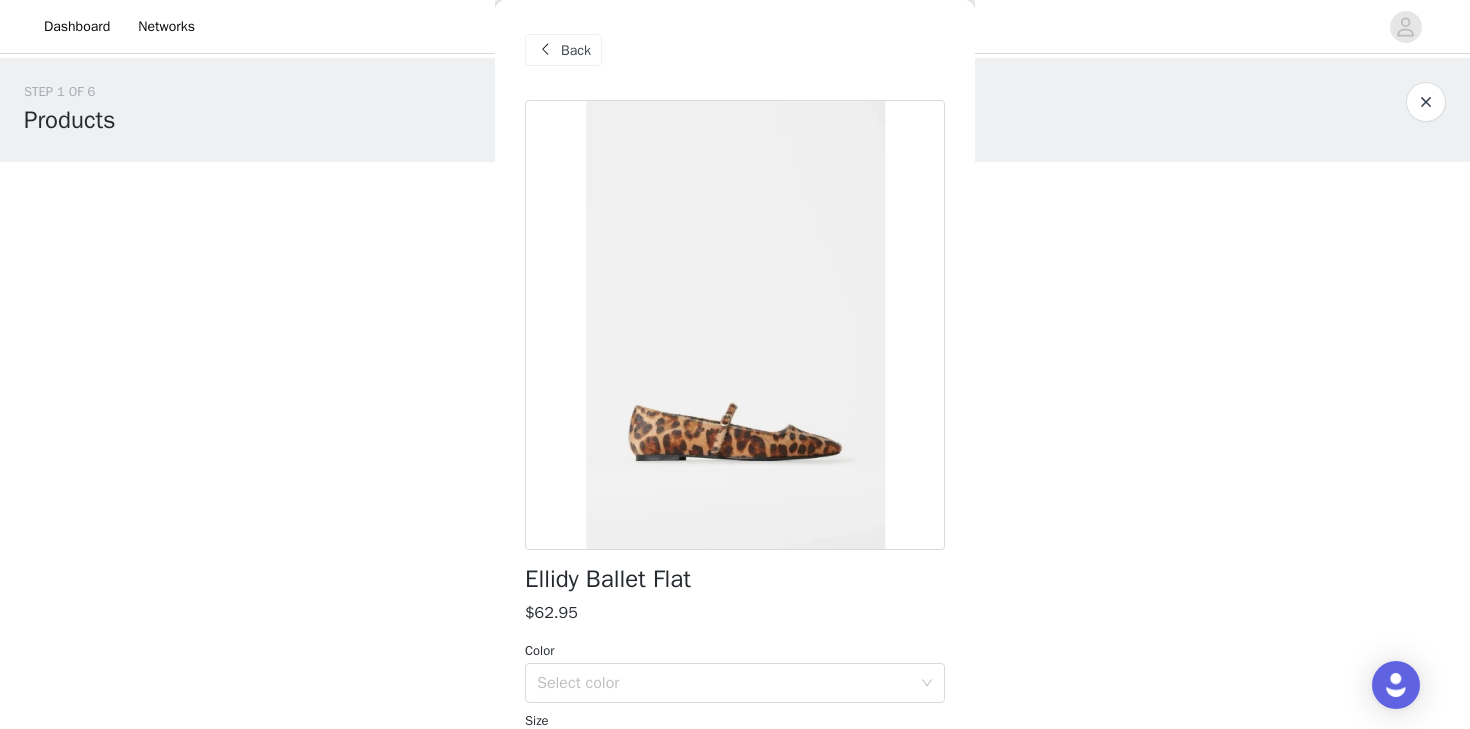 scroll, scrollTop: 0, scrollLeft: 0, axis: both 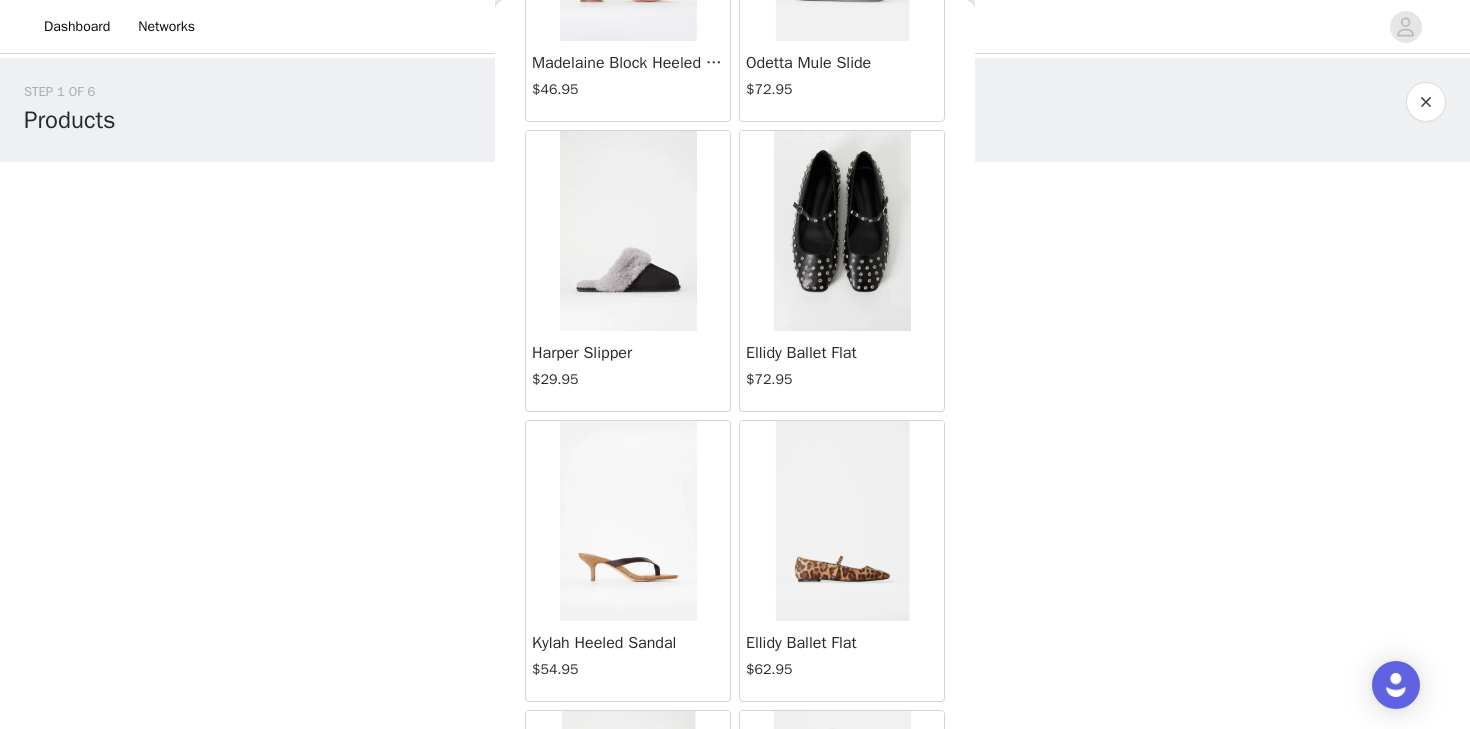 click at bounding box center [842, 521] 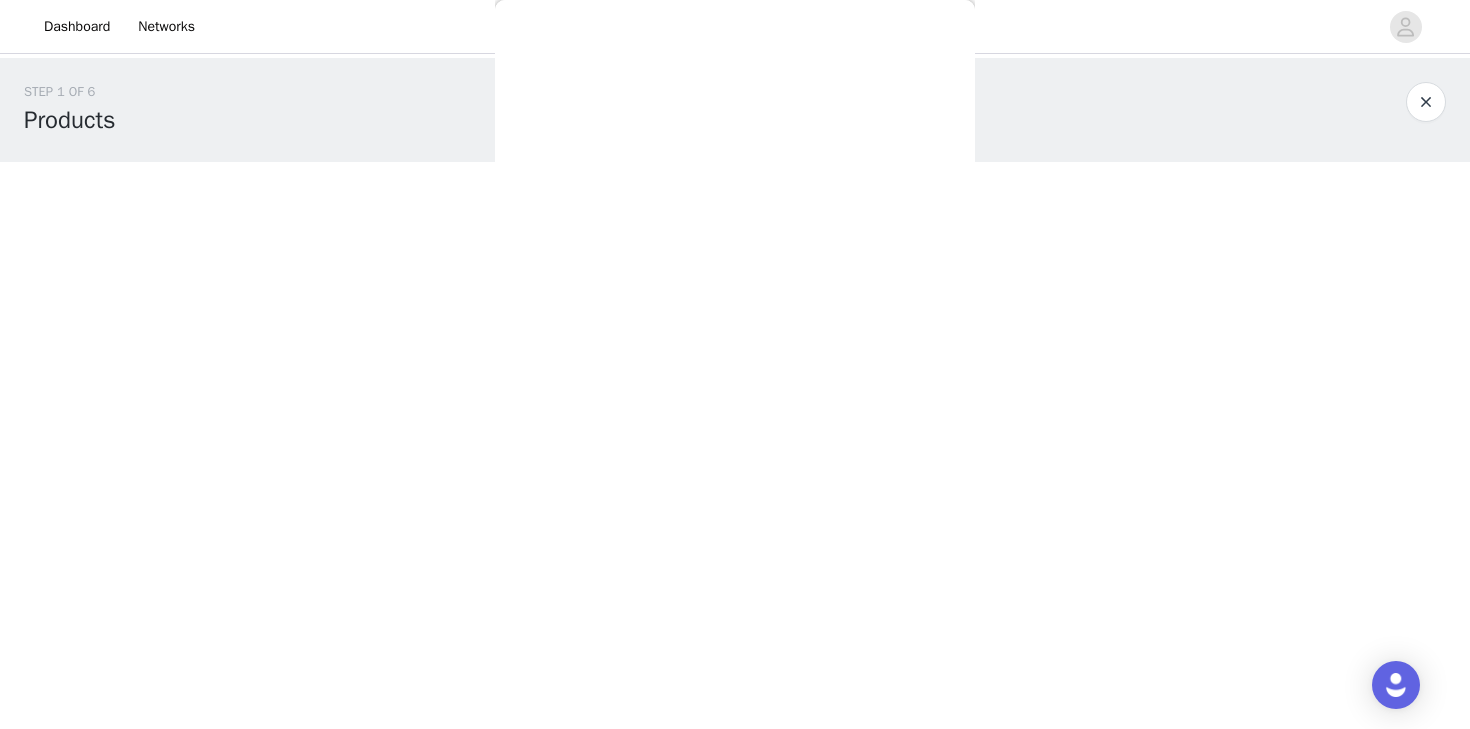 scroll, scrollTop: 180, scrollLeft: 0, axis: vertical 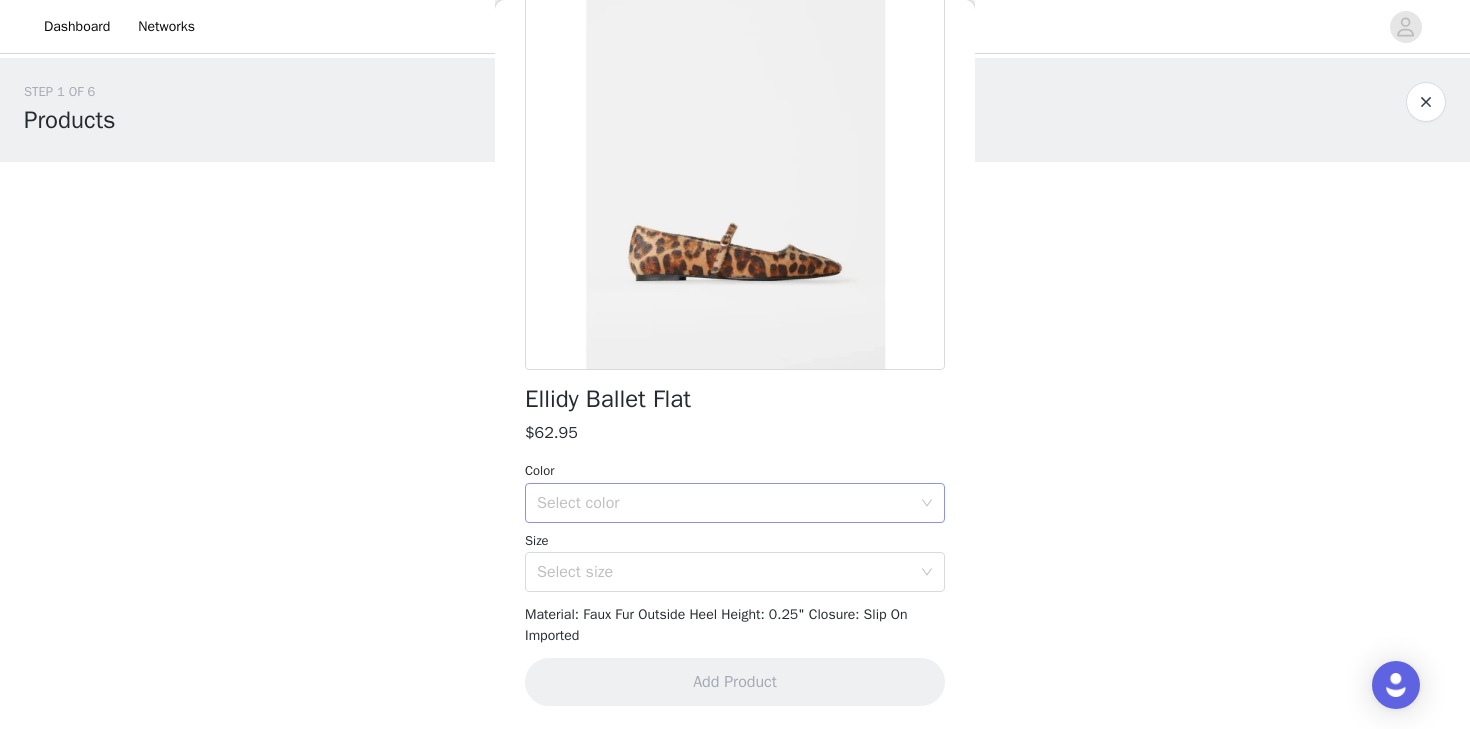 click on "Select color" at bounding box center [724, 503] 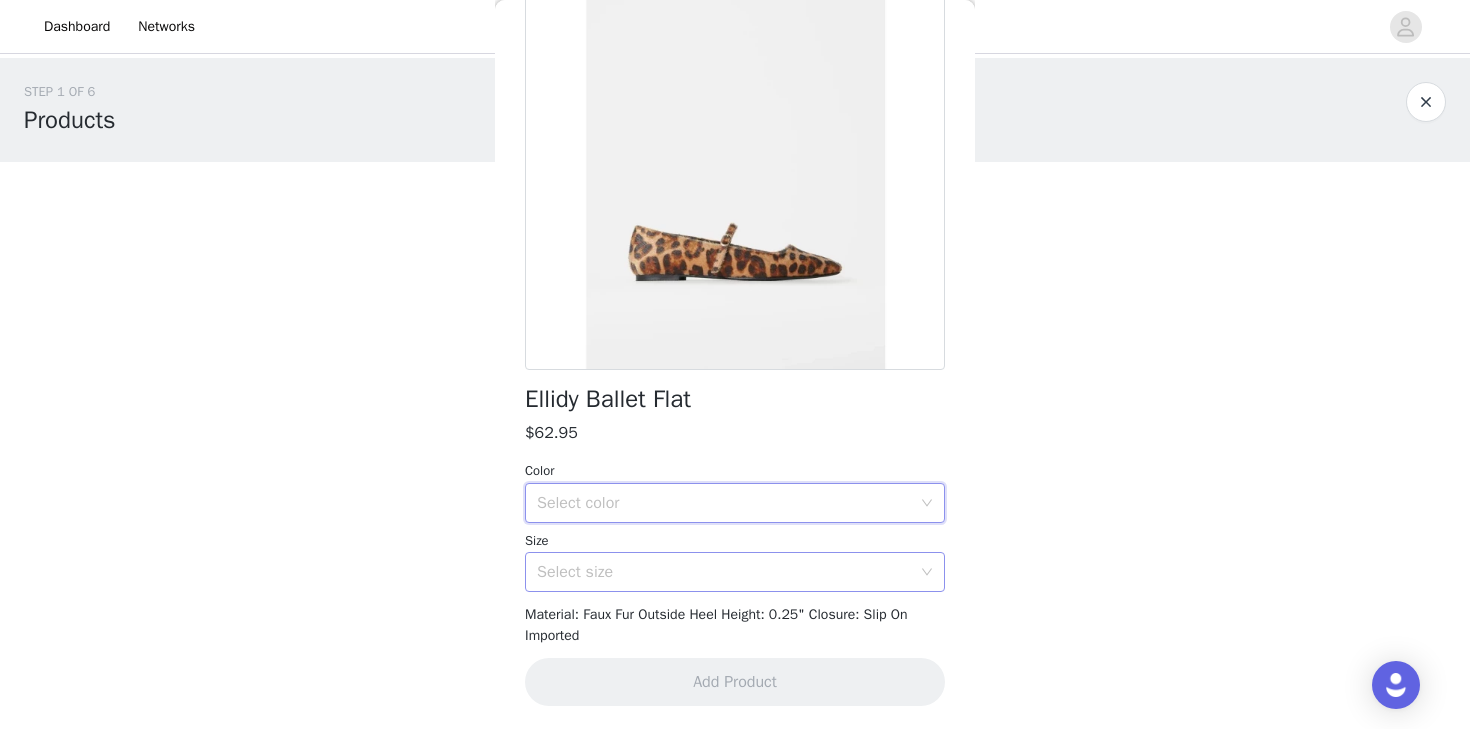 click on "Select size" at bounding box center (724, 572) 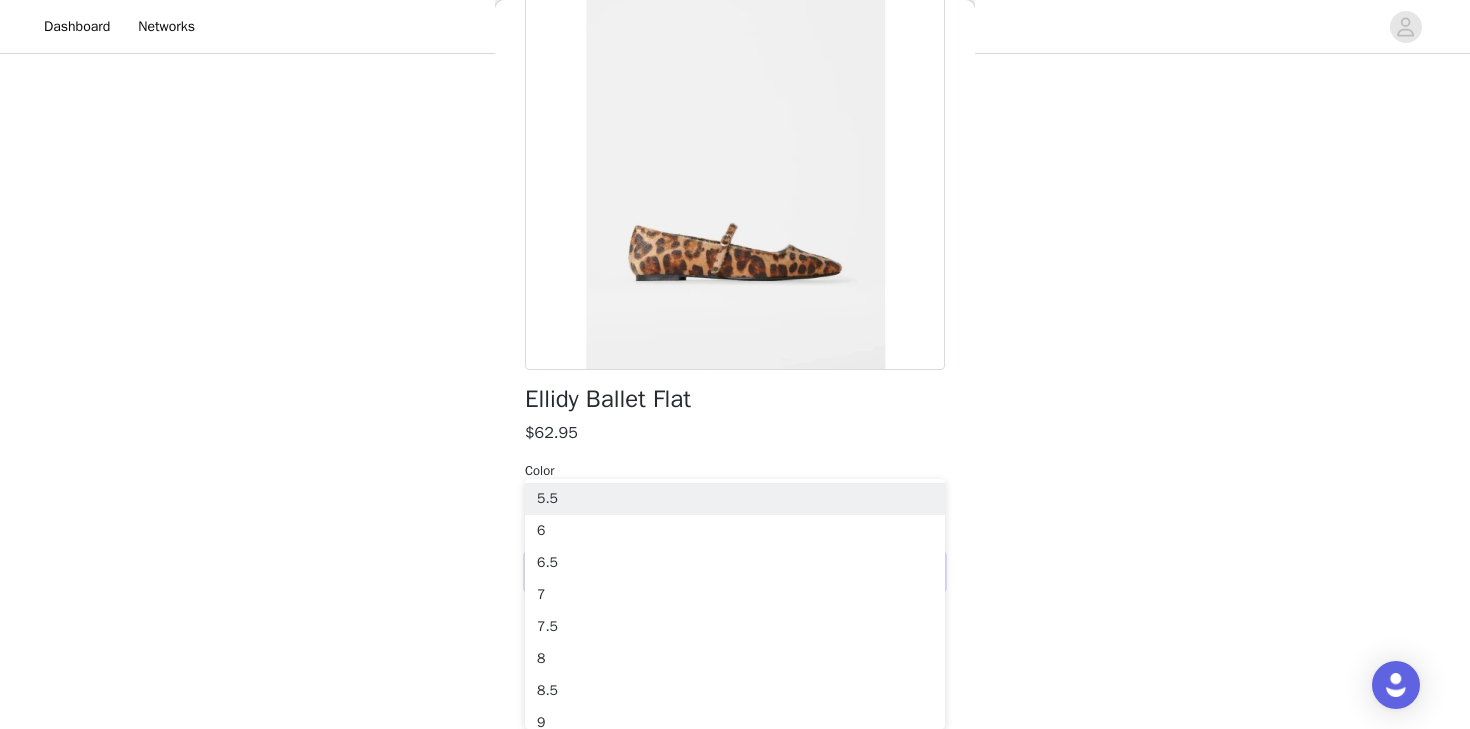 scroll 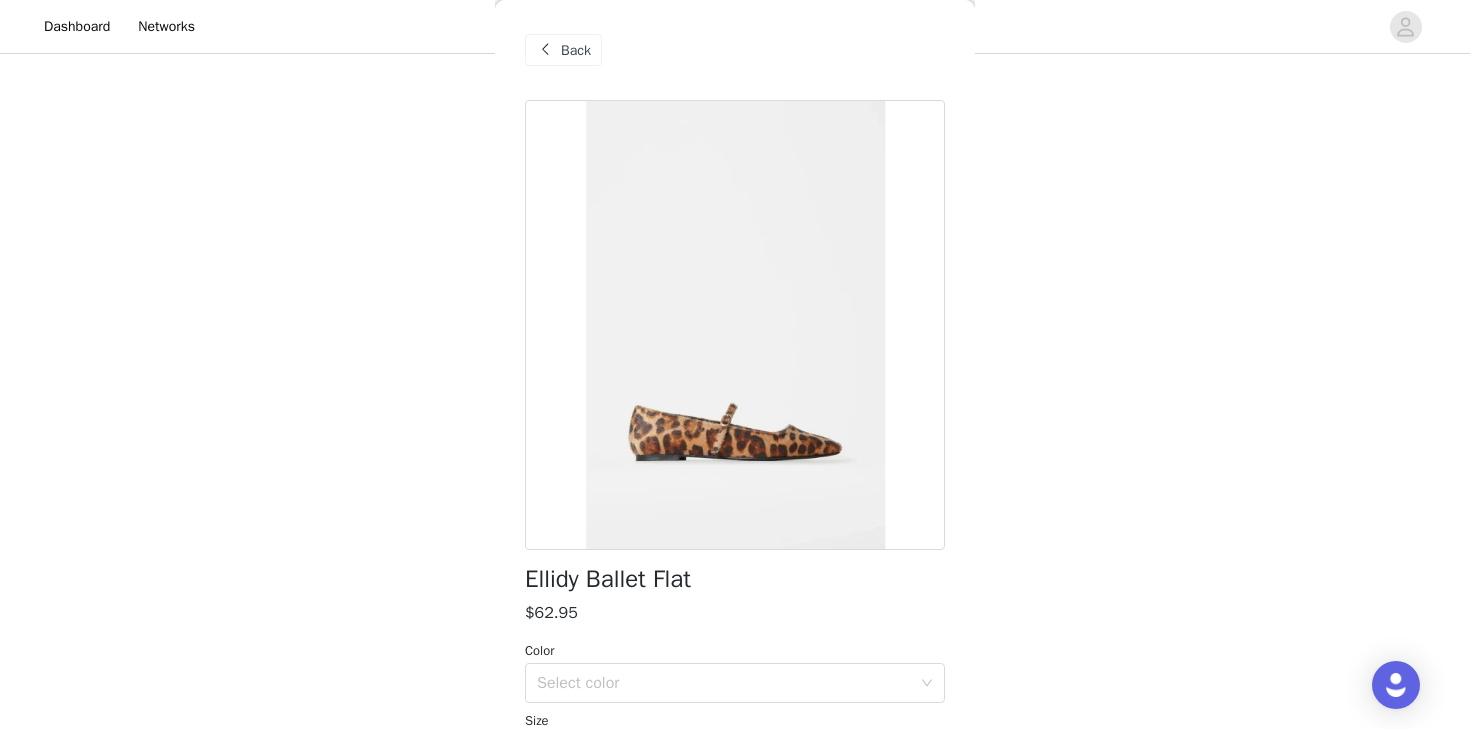 click on "Back" at bounding box center [576, 50] 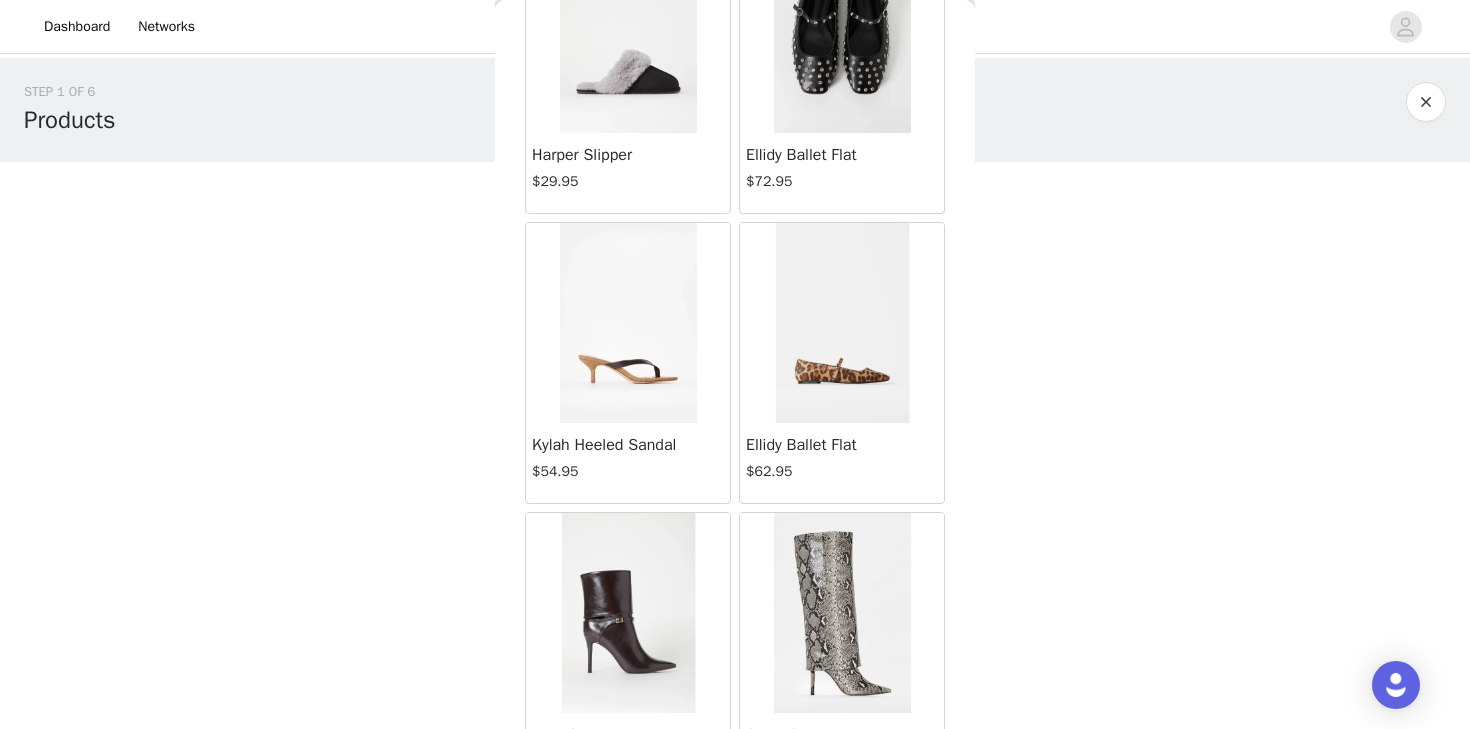 click at bounding box center [628, 323] 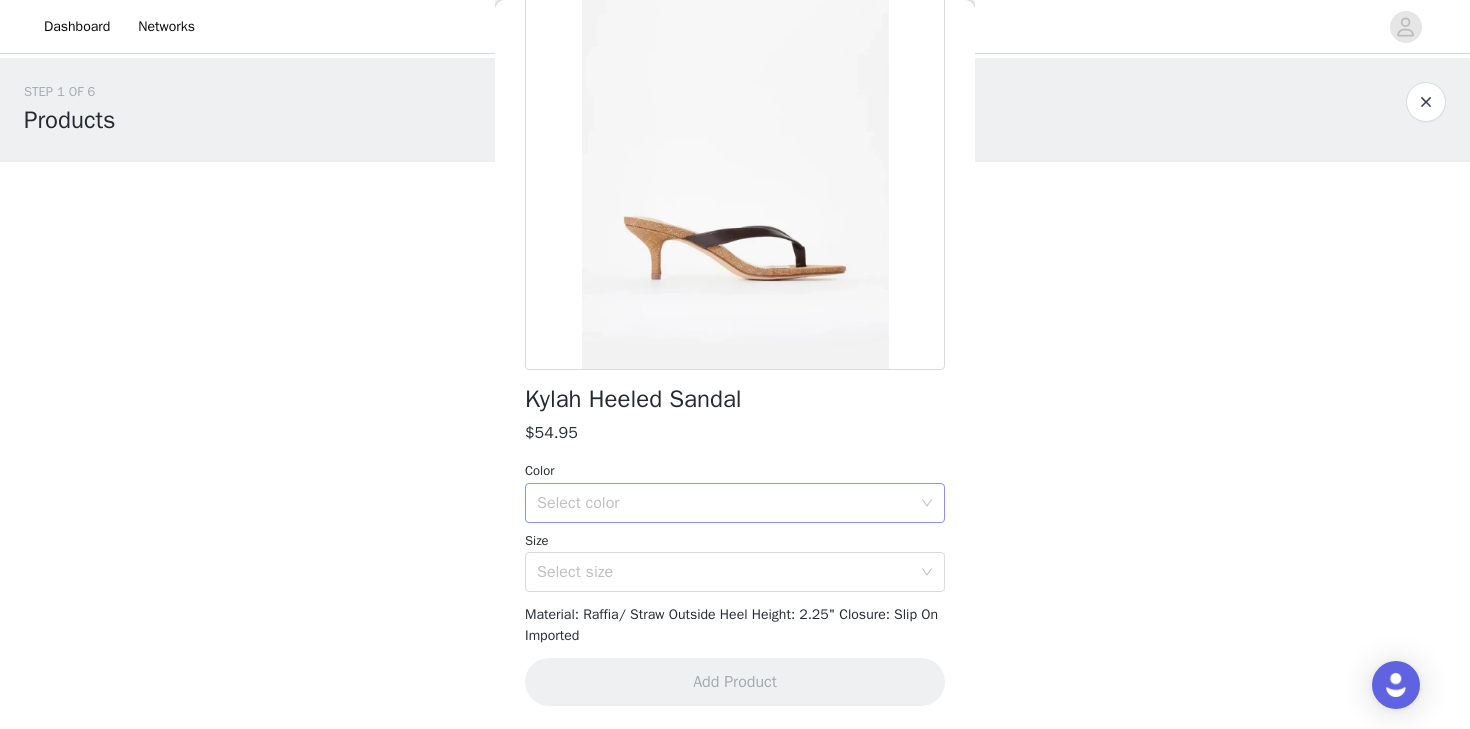 click on "Select color" at bounding box center [724, 503] 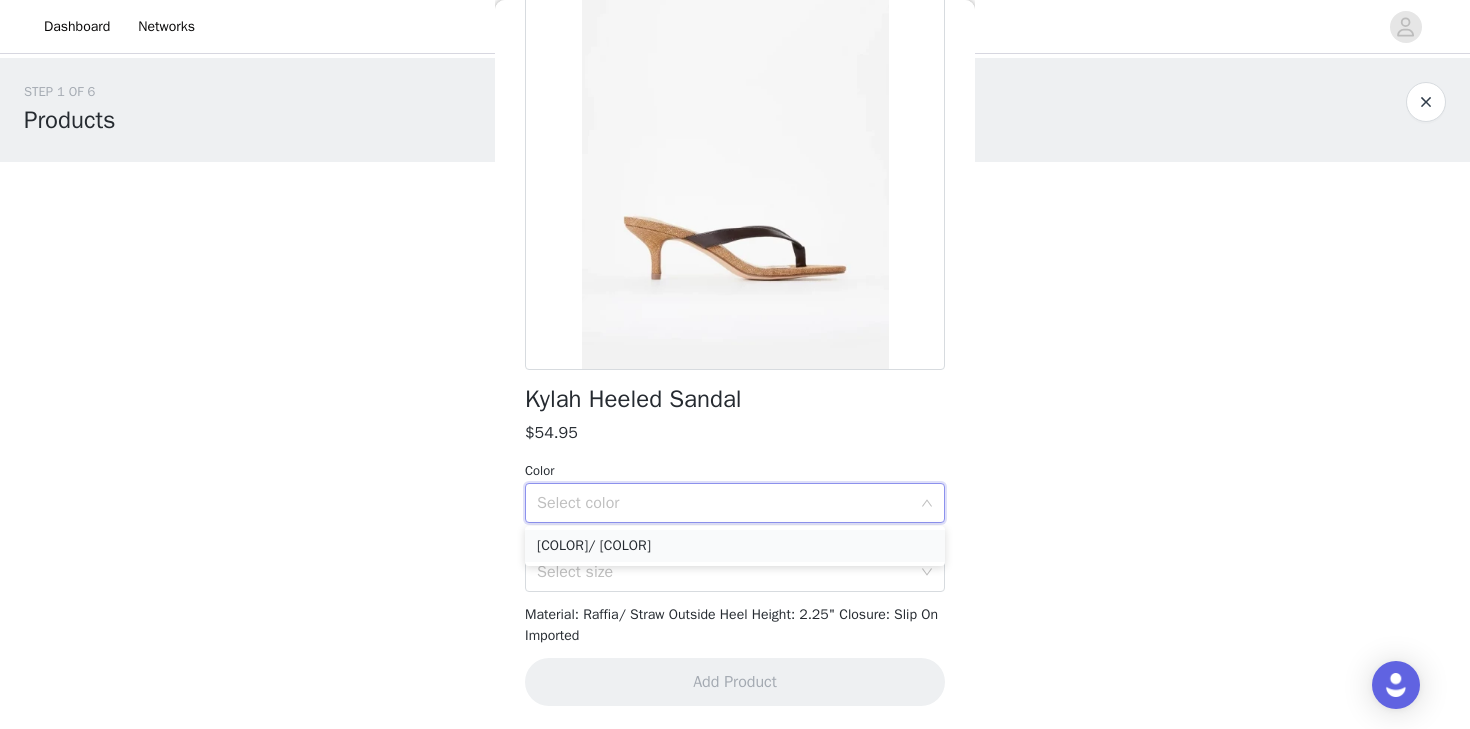 click on "Cacao/ Light Brown" at bounding box center (735, 546) 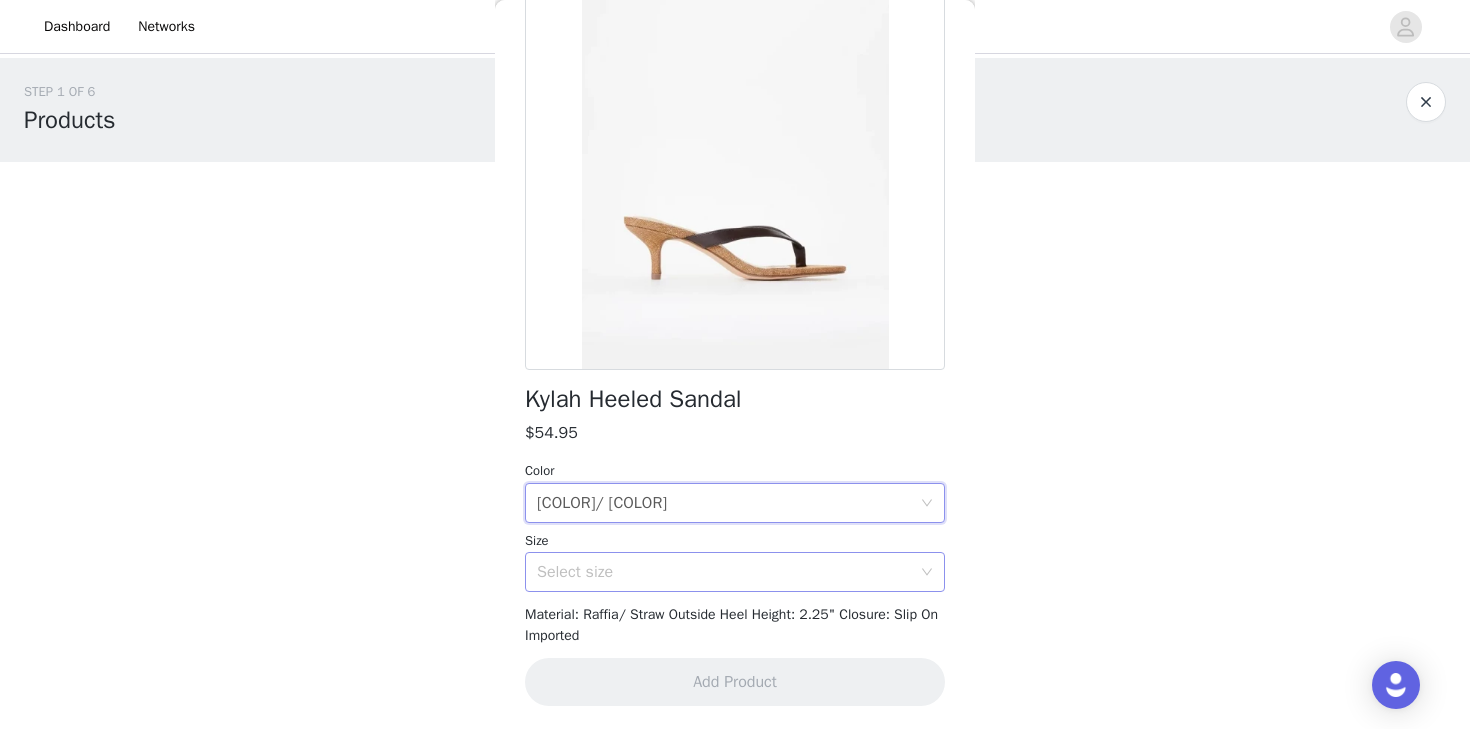 click on "Select size" at bounding box center (724, 572) 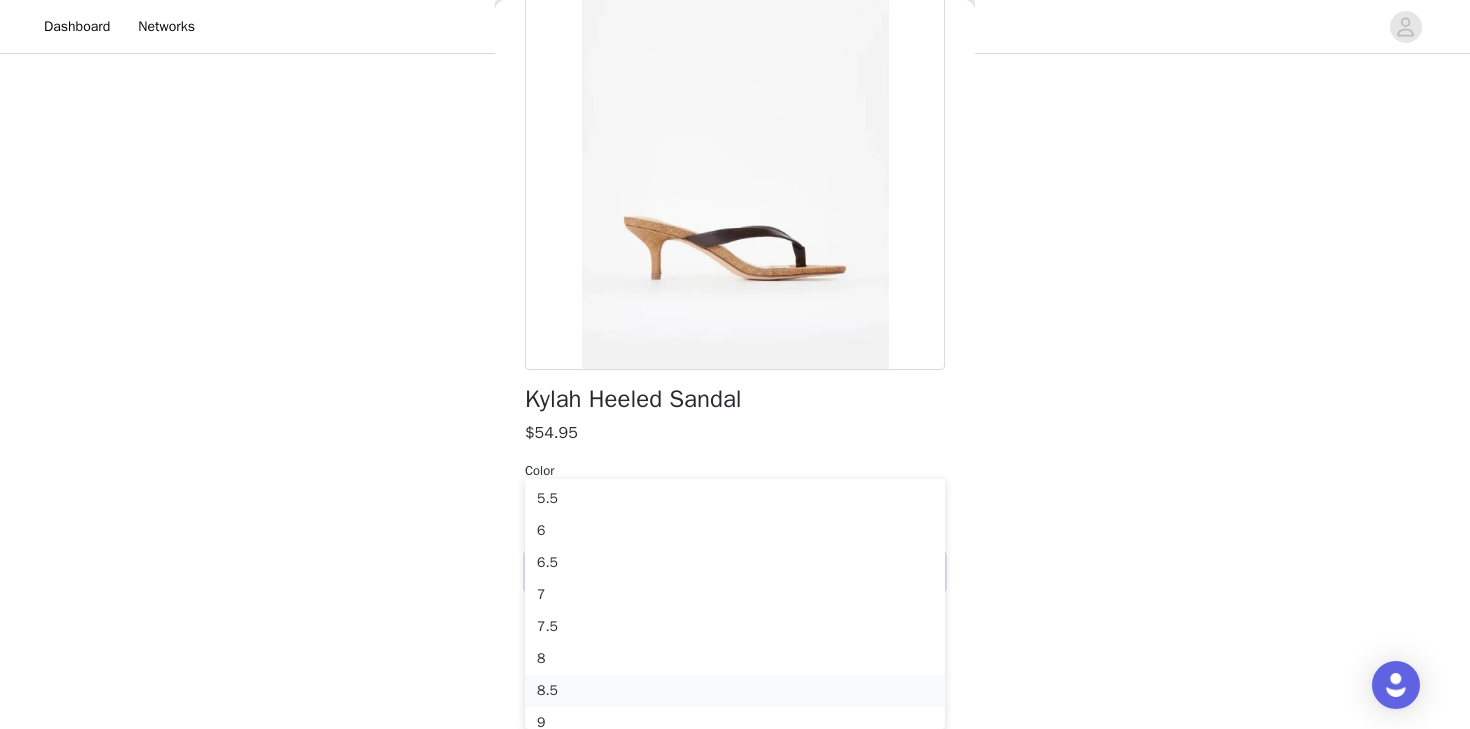 click on "8.5" at bounding box center [735, 691] 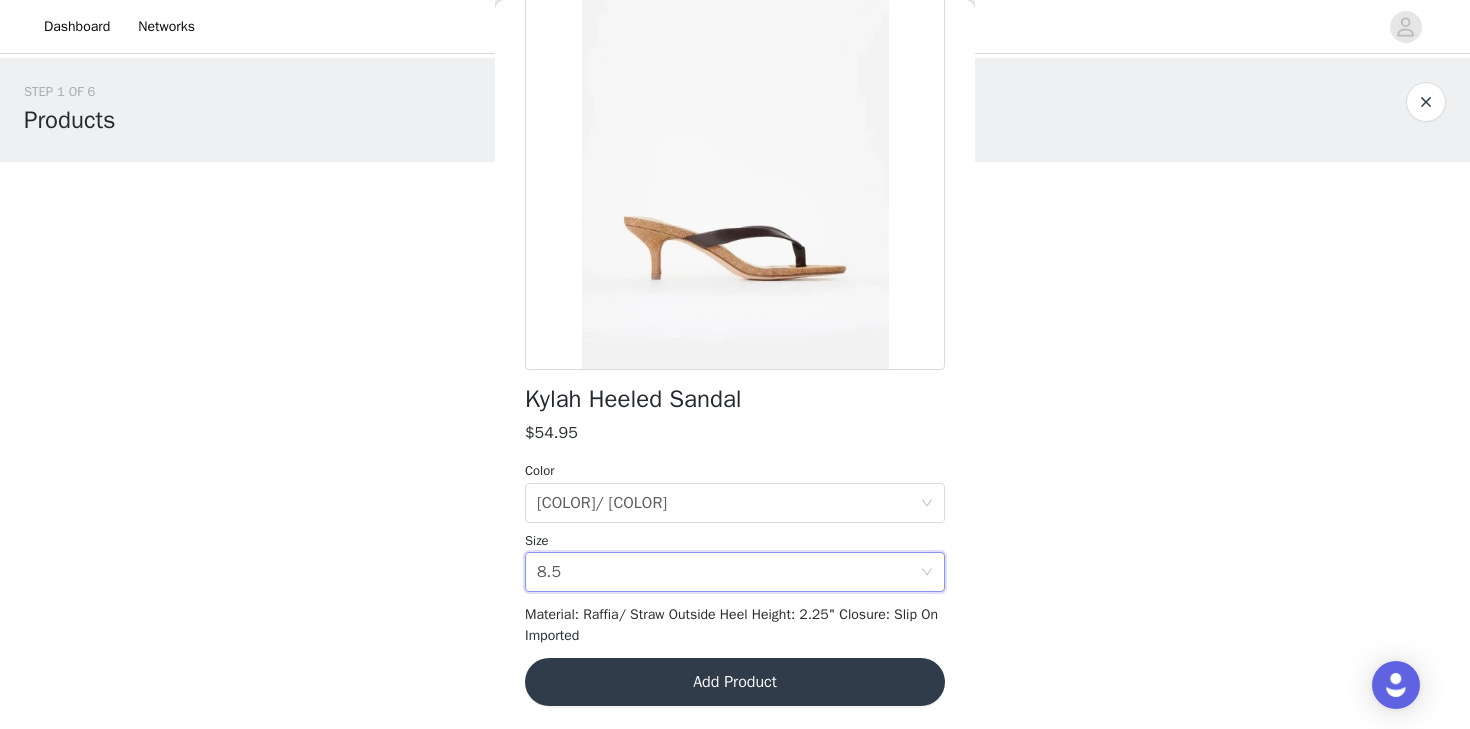 click on "Add Product" at bounding box center [735, 682] 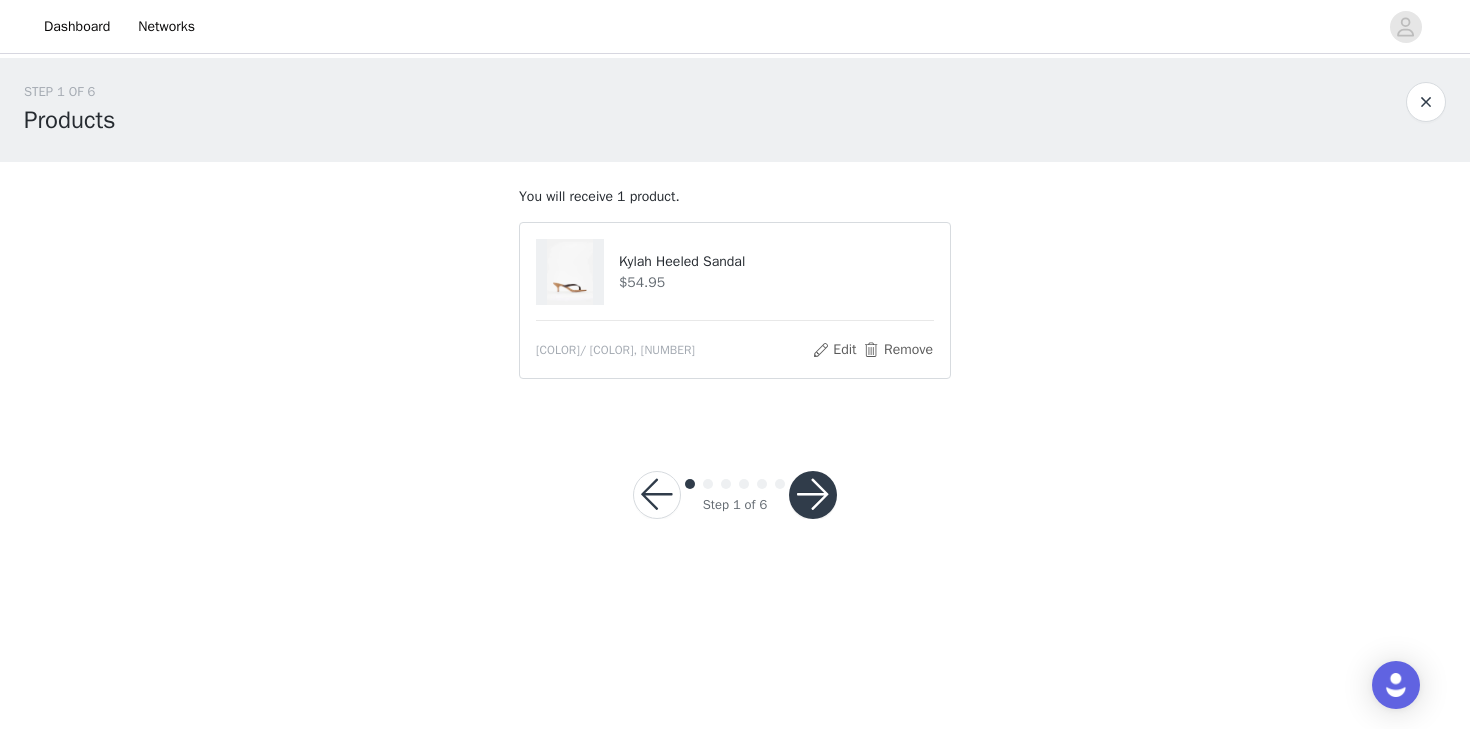 click at bounding box center (813, 495) 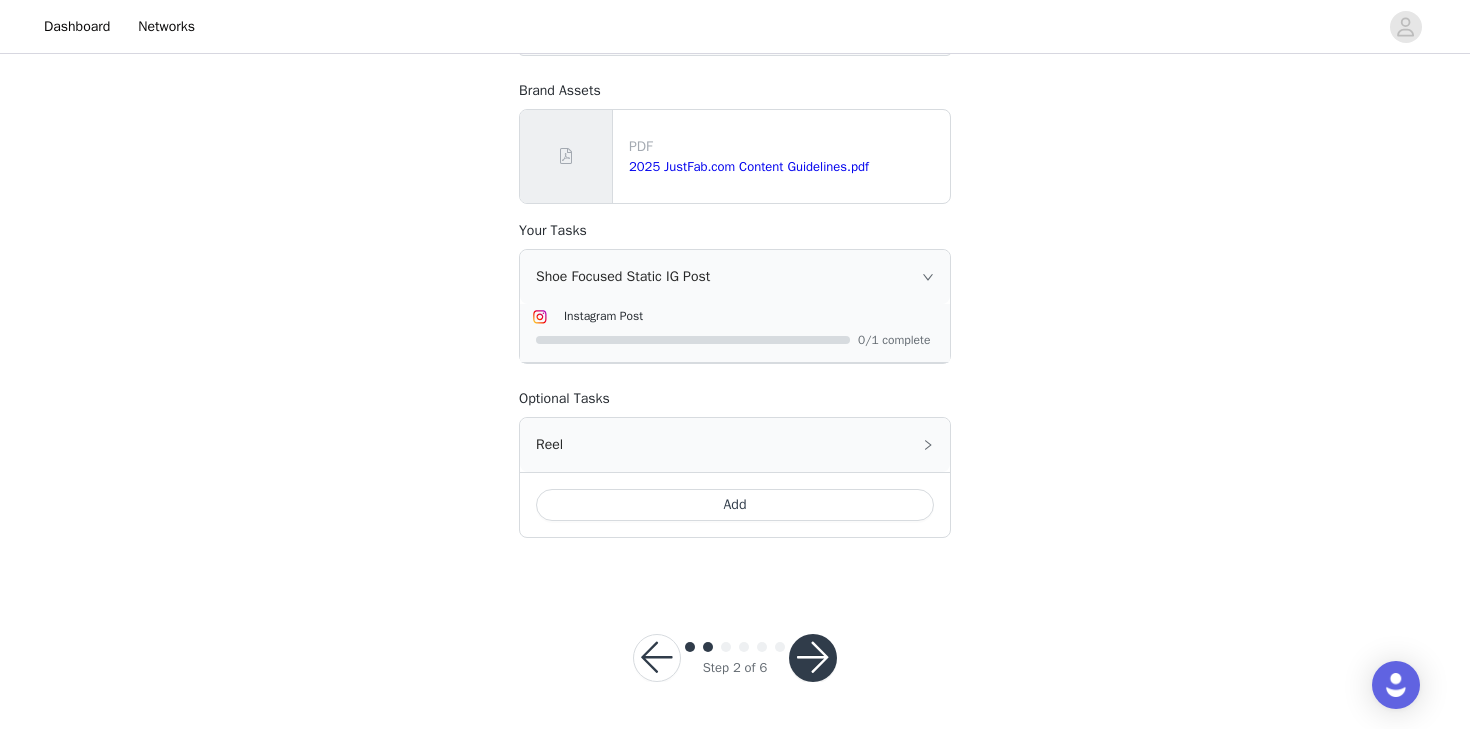 click at bounding box center (813, 658) 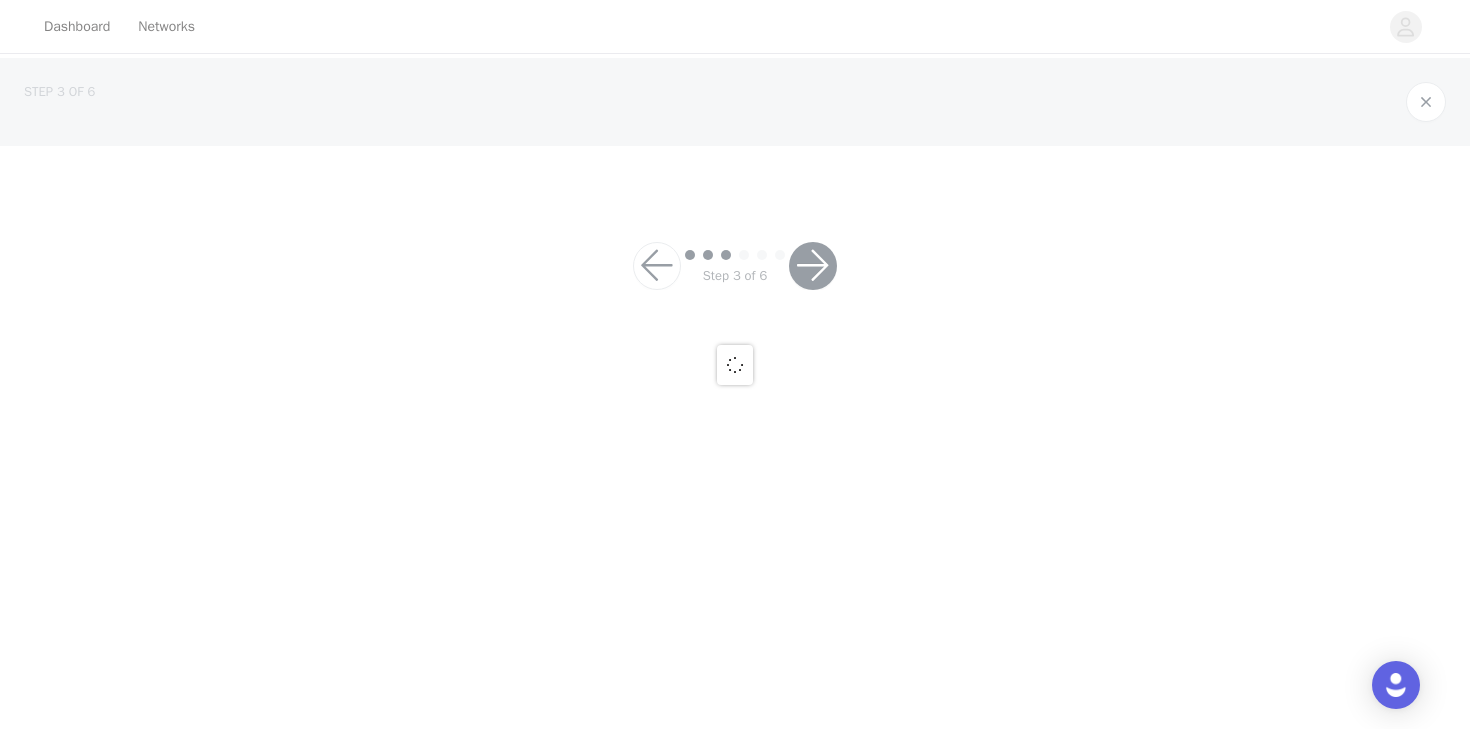 scroll, scrollTop: 0, scrollLeft: 0, axis: both 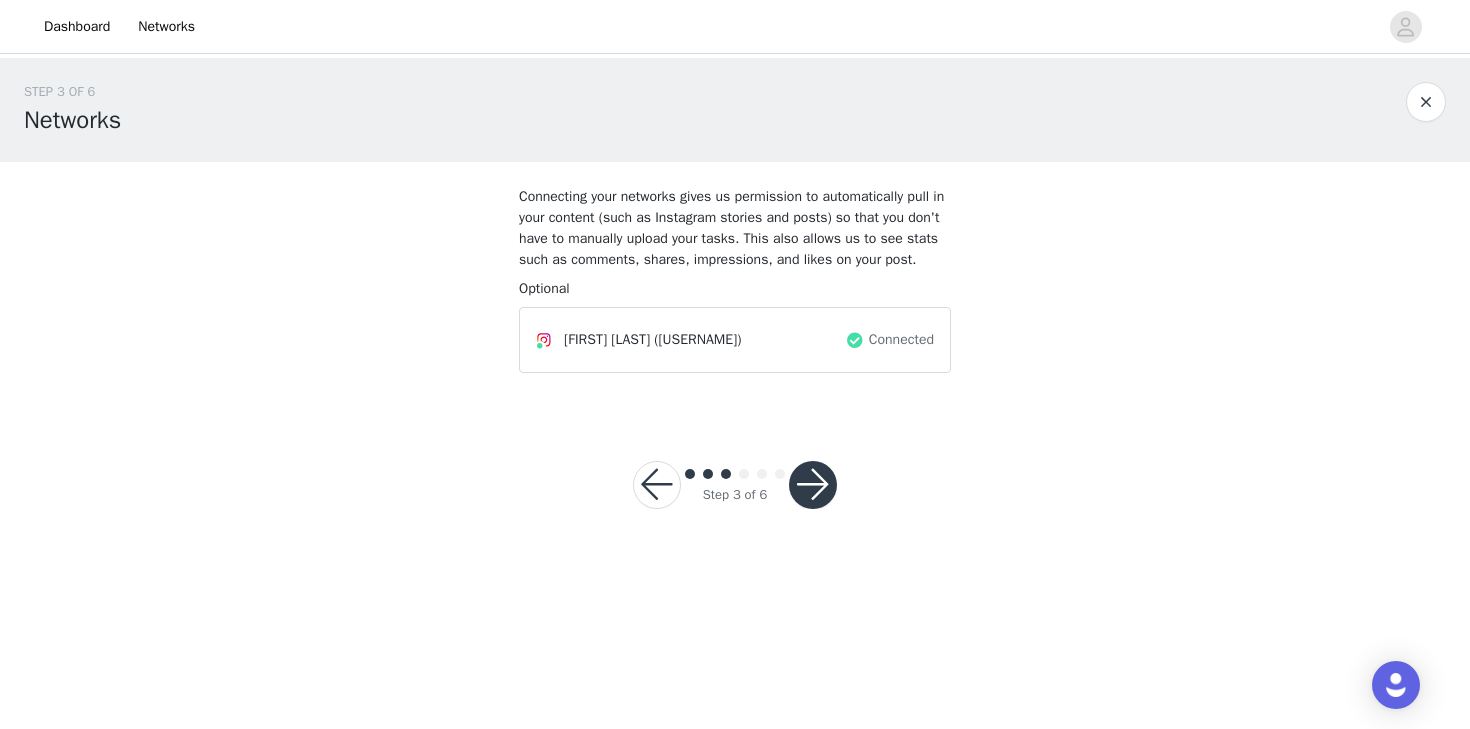 click at bounding box center (813, 485) 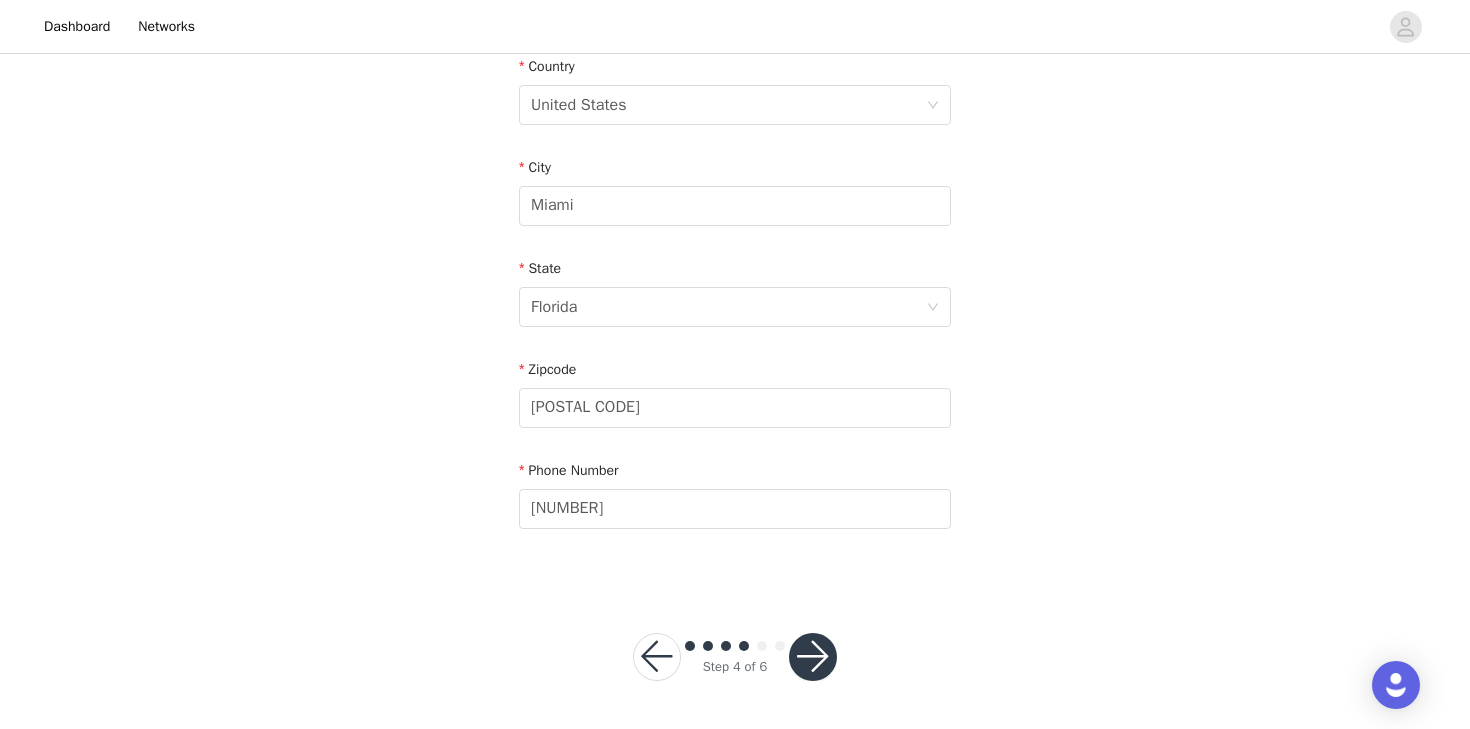 scroll, scrollTop: 634, scrollLeft: 0, axis: vertical 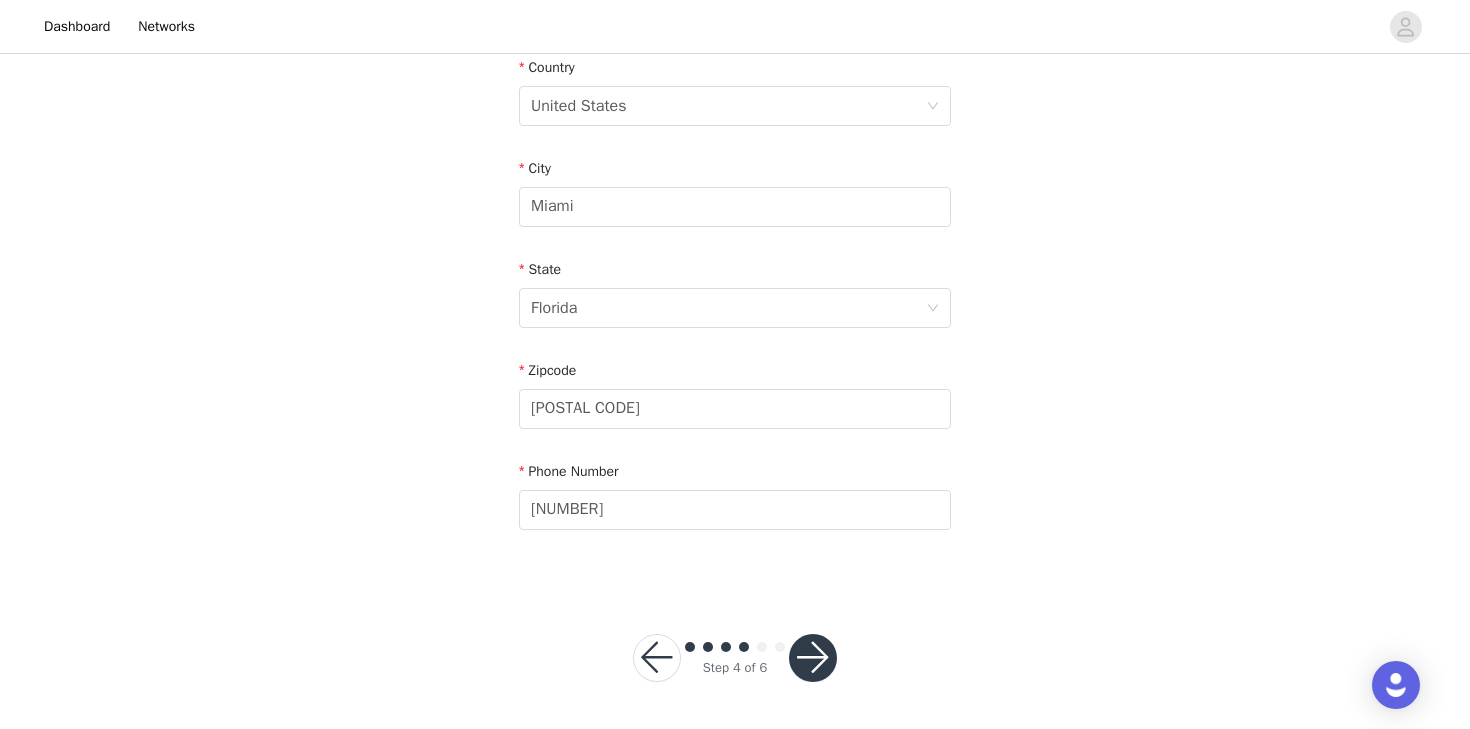click at bounding box center (813, 658) 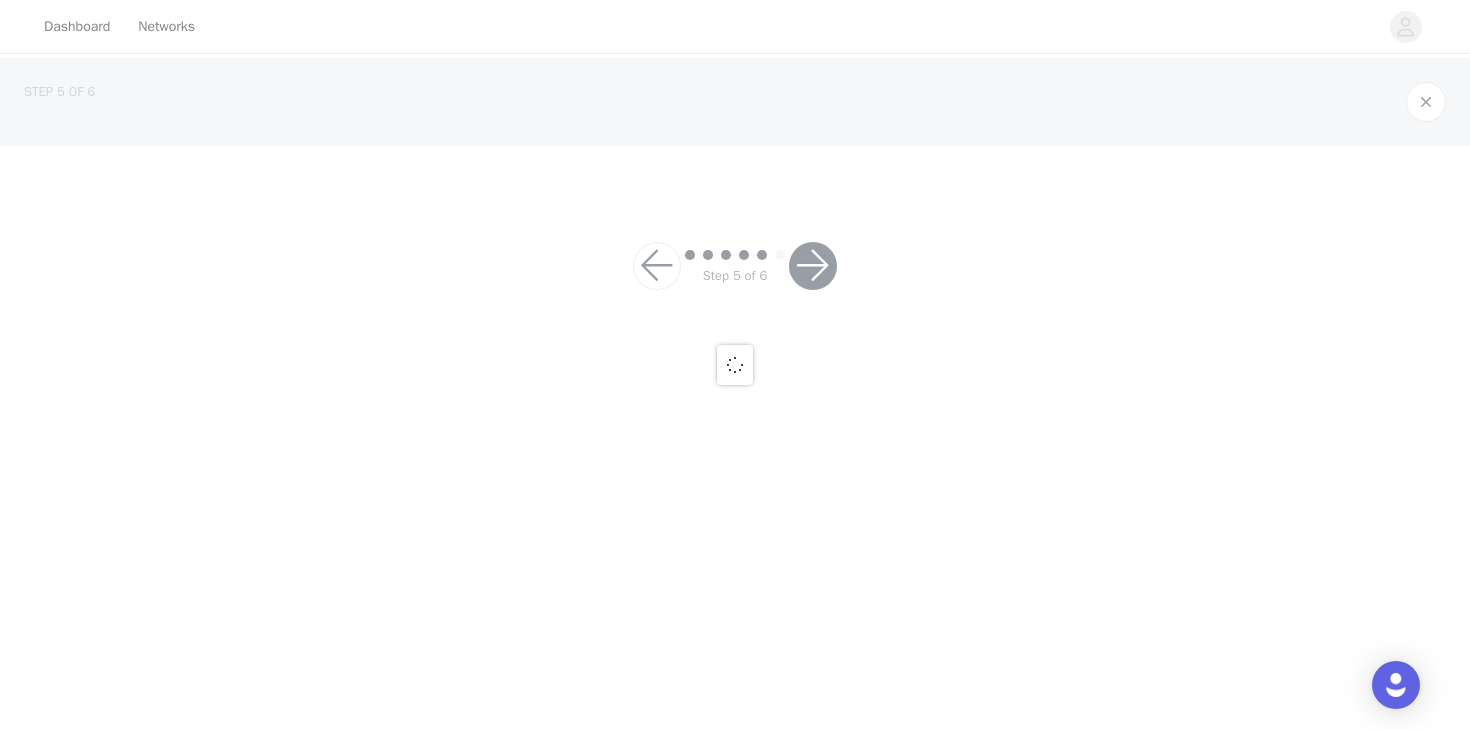 scroll, scrollTop: 0, scrollLeft: 0, axis: both 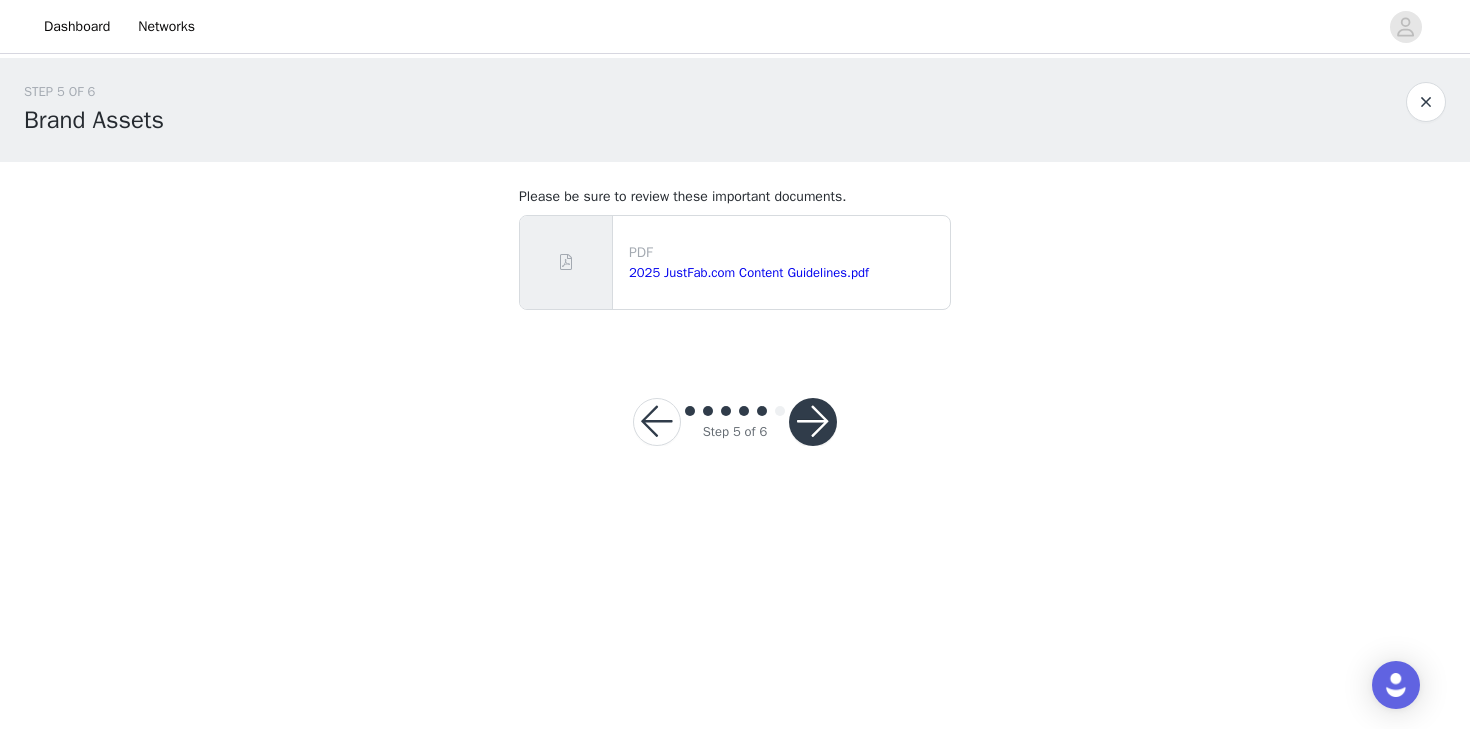 click at bounding box center (813, 422) 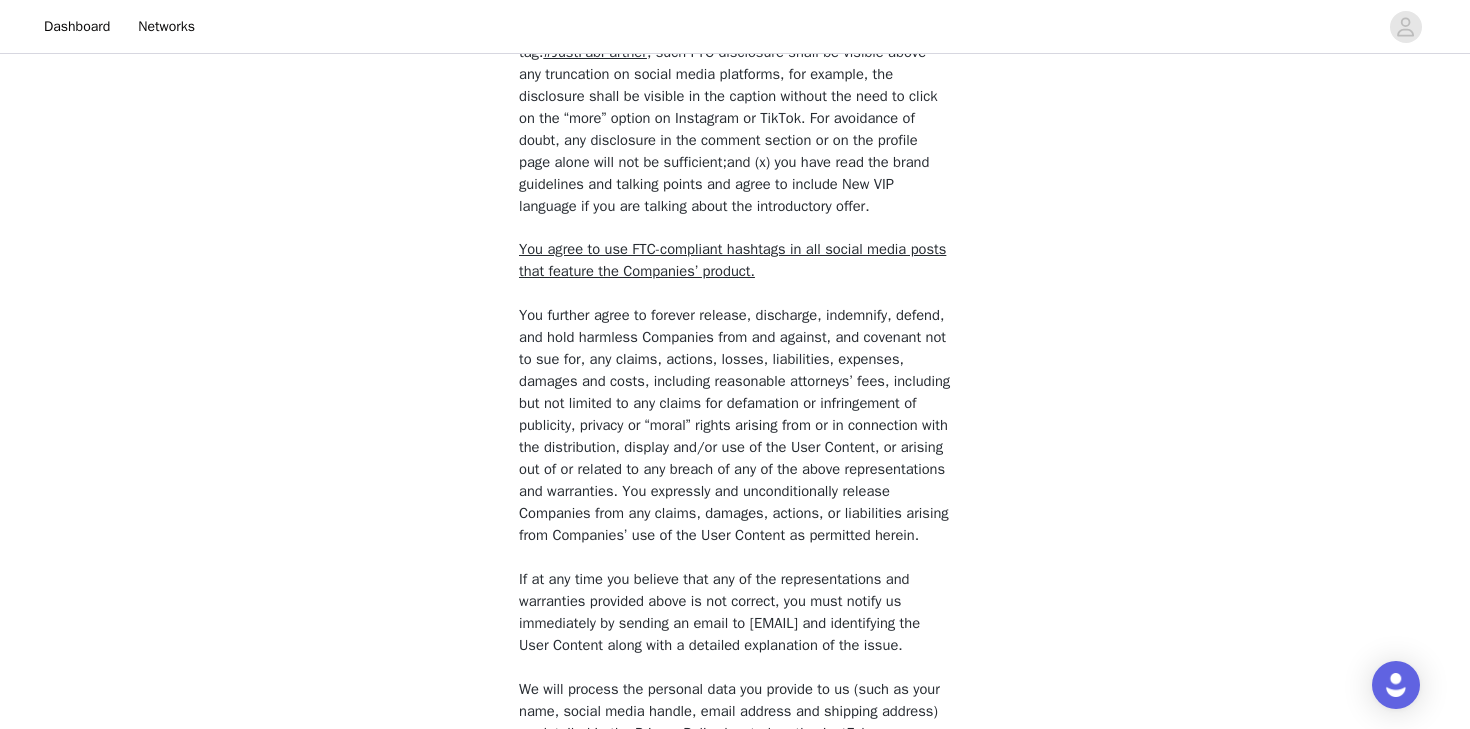 scroll, scrollTop: 1650, scrollLeft: 0, axis: vertical 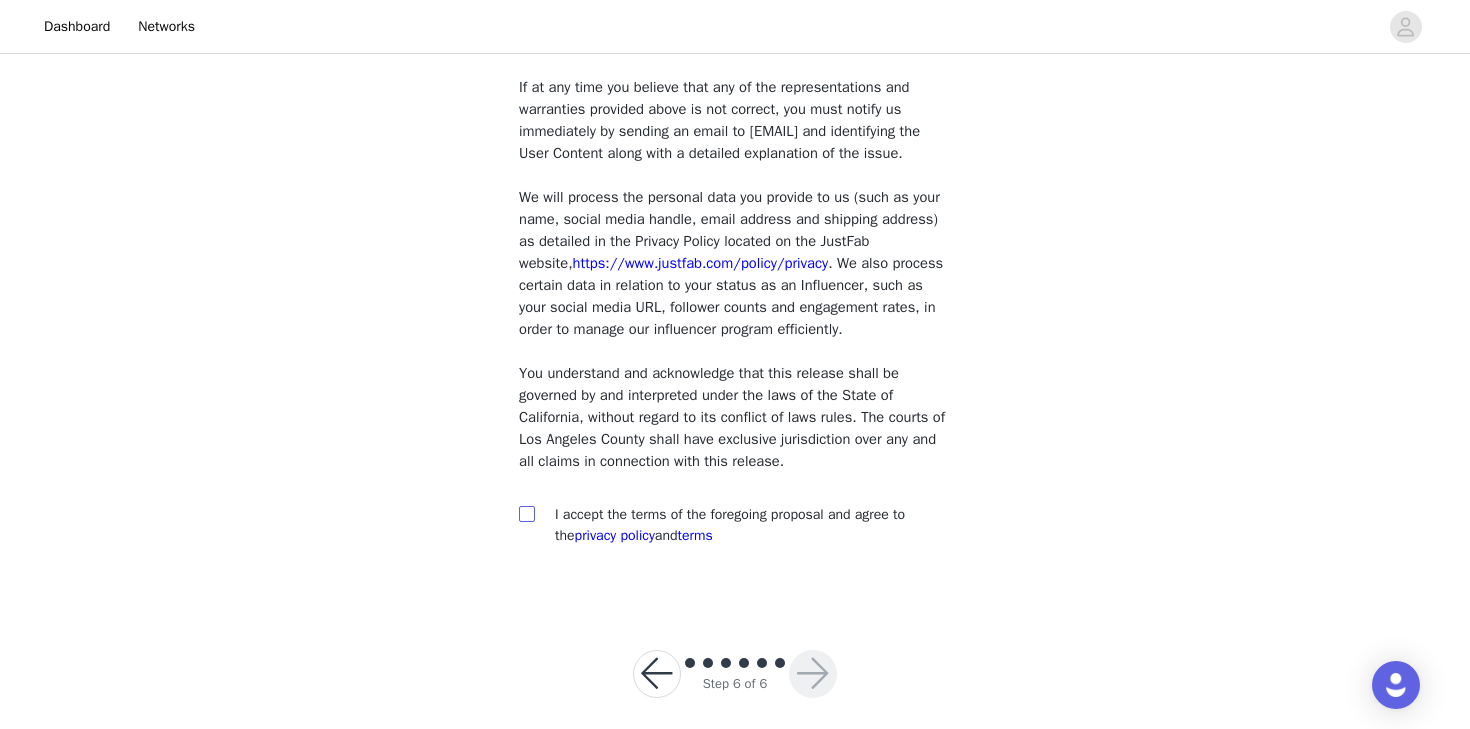 click at bounding box center (526, 513) 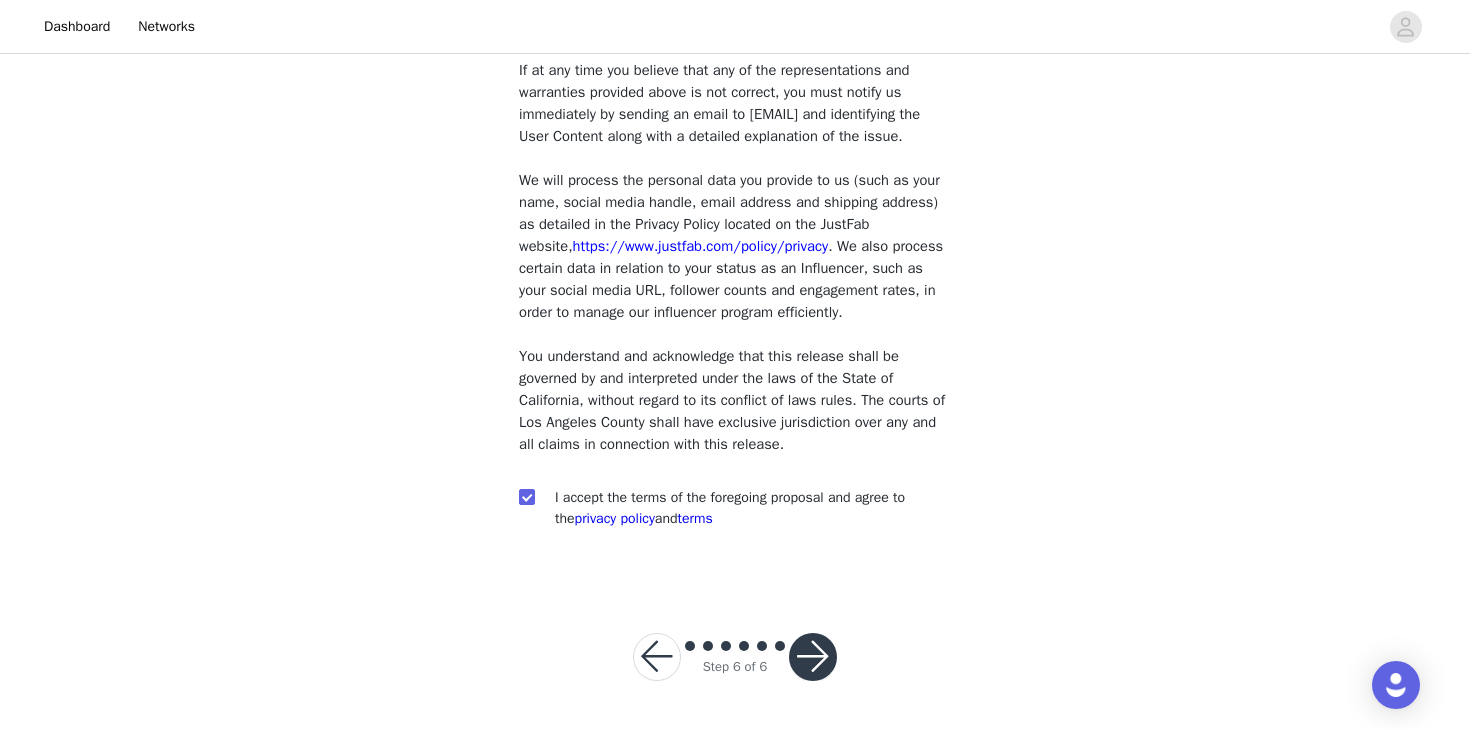 scroll, scrollTop: 1729, scrollLeft: 0, axis: vertical 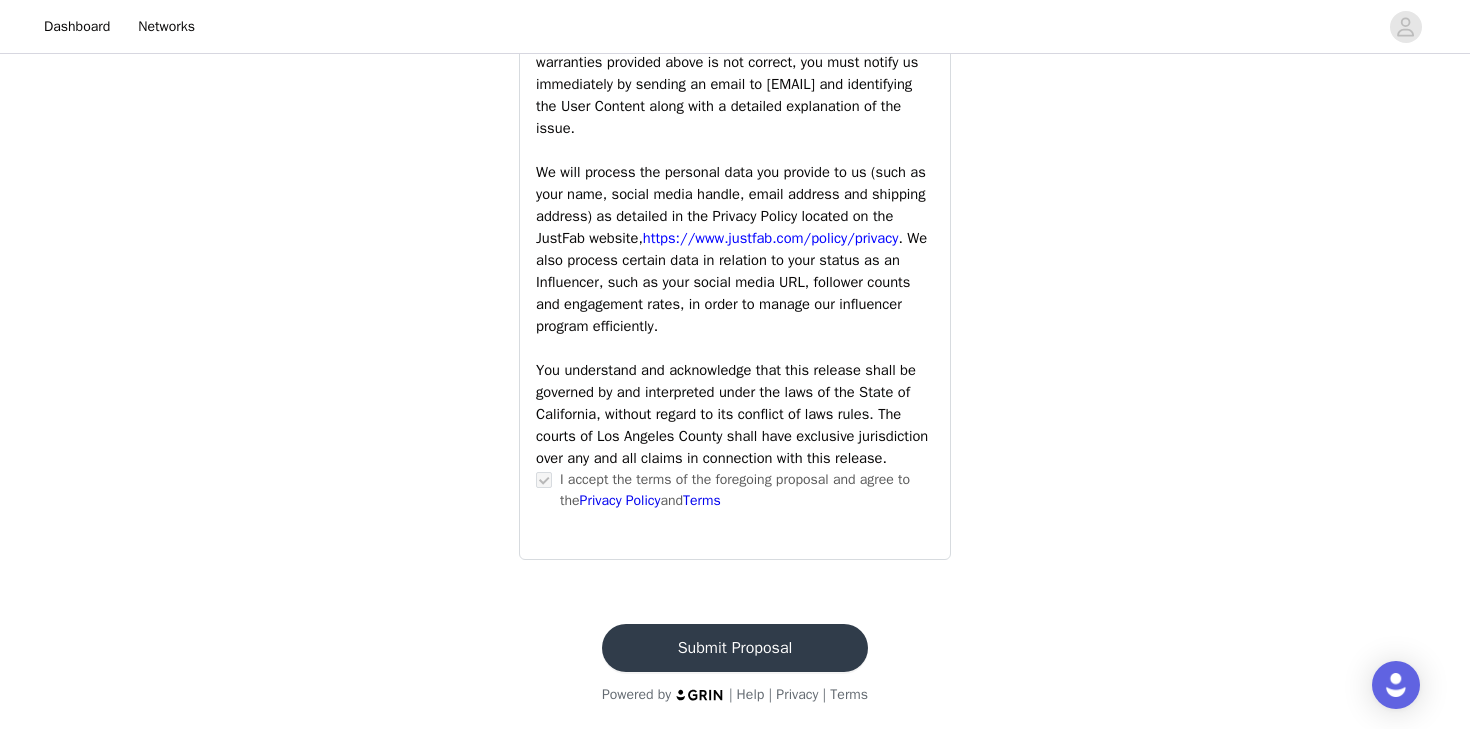 click on "Submit Proposal" at bounding box center (735, 648) 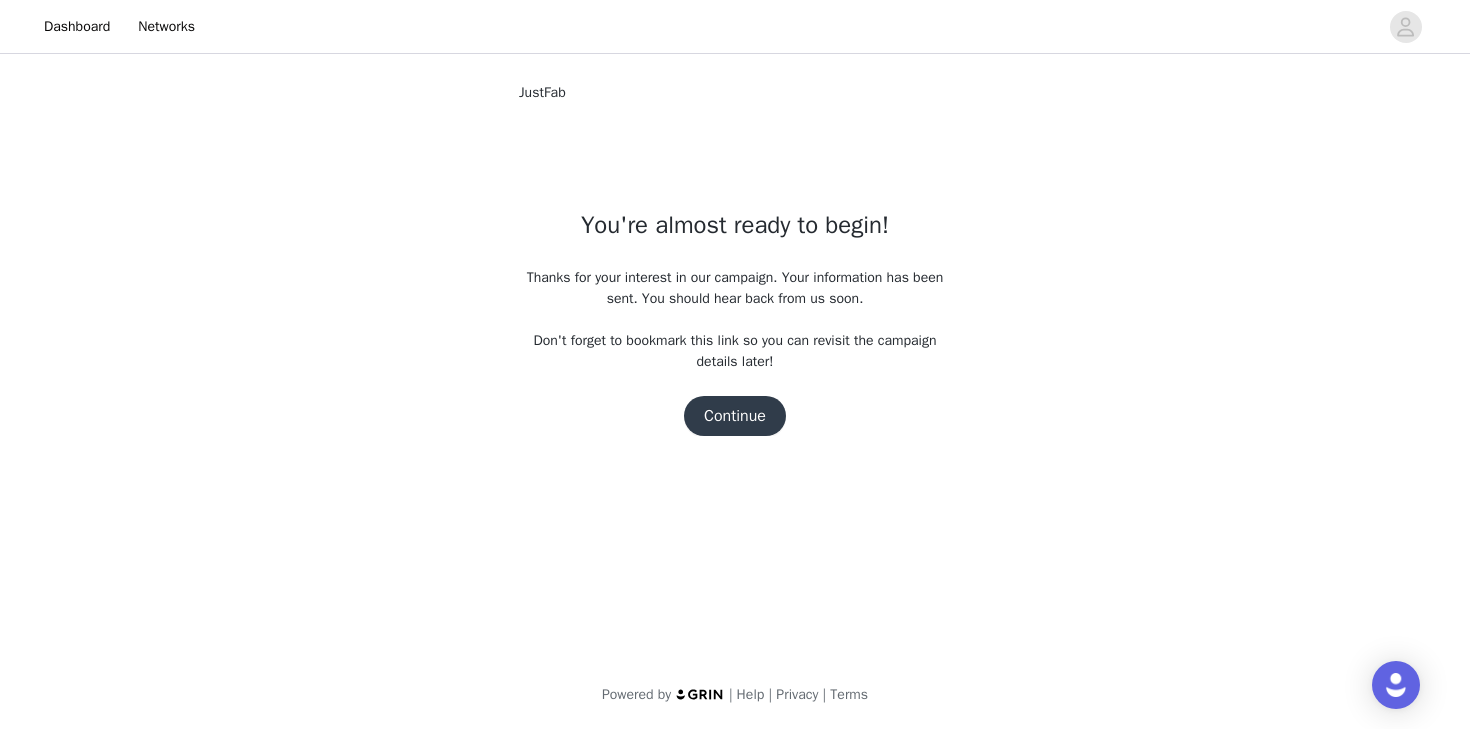 scroll, scrollTop: 0, scrollLeft: 0, axis: both 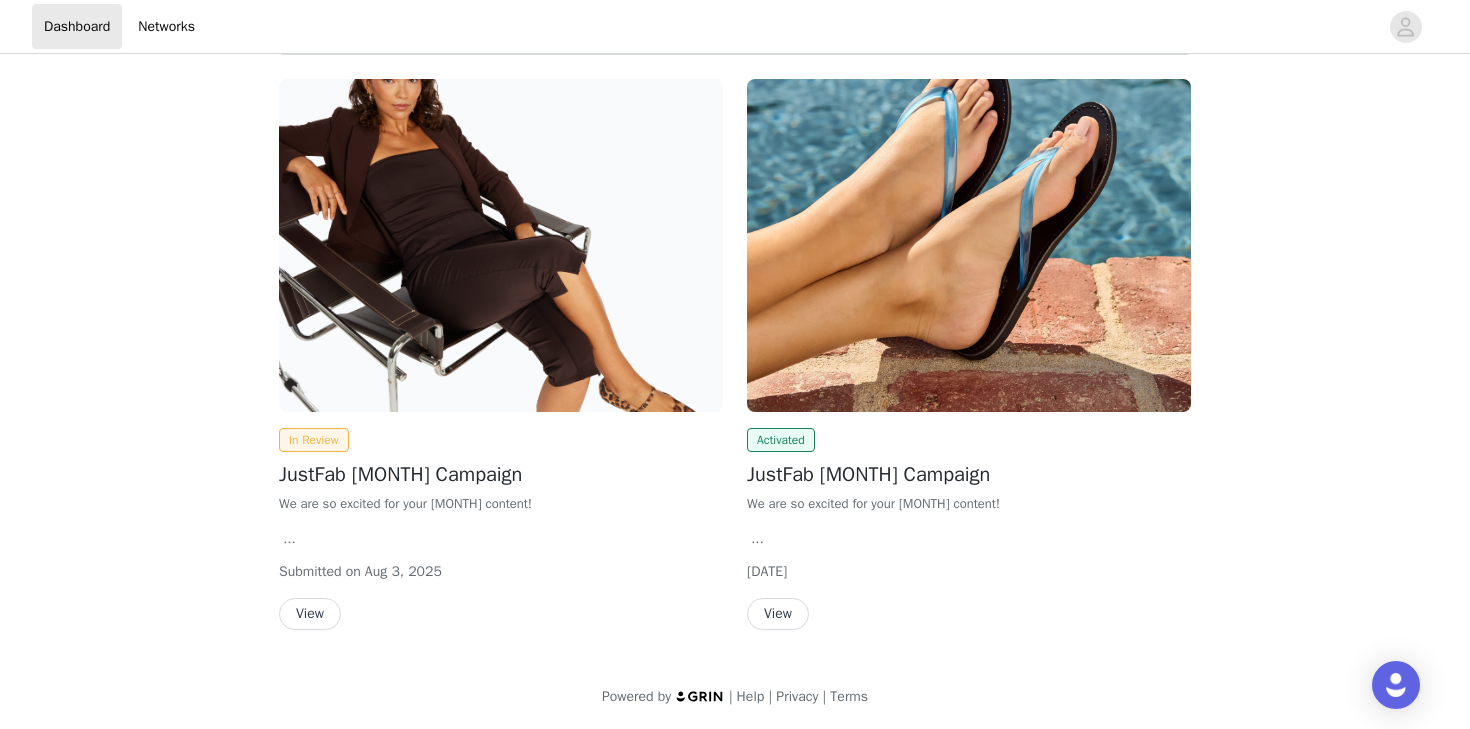 click at bounding box center (969, 245) 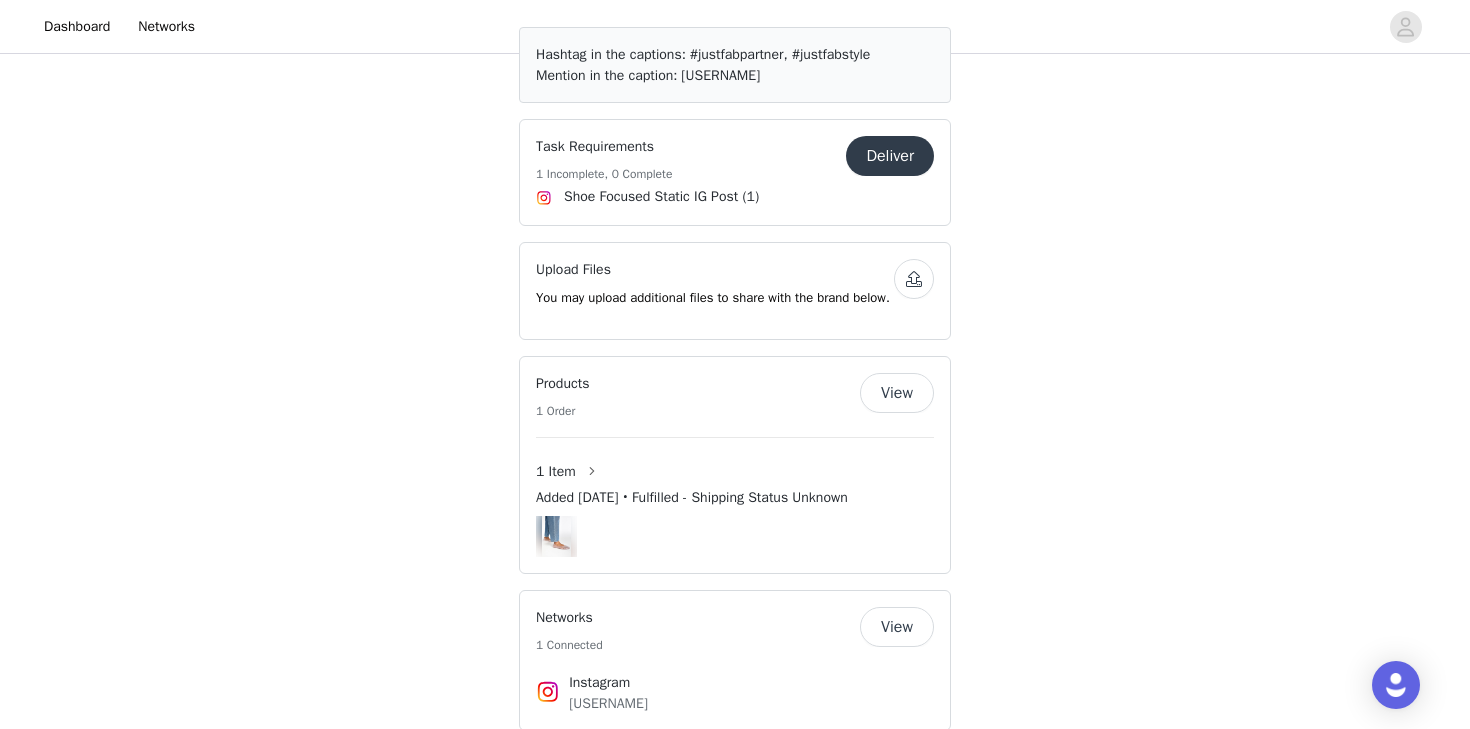 scroll, scrollTop: 1589, scrollLeft: 0, axis: vertical 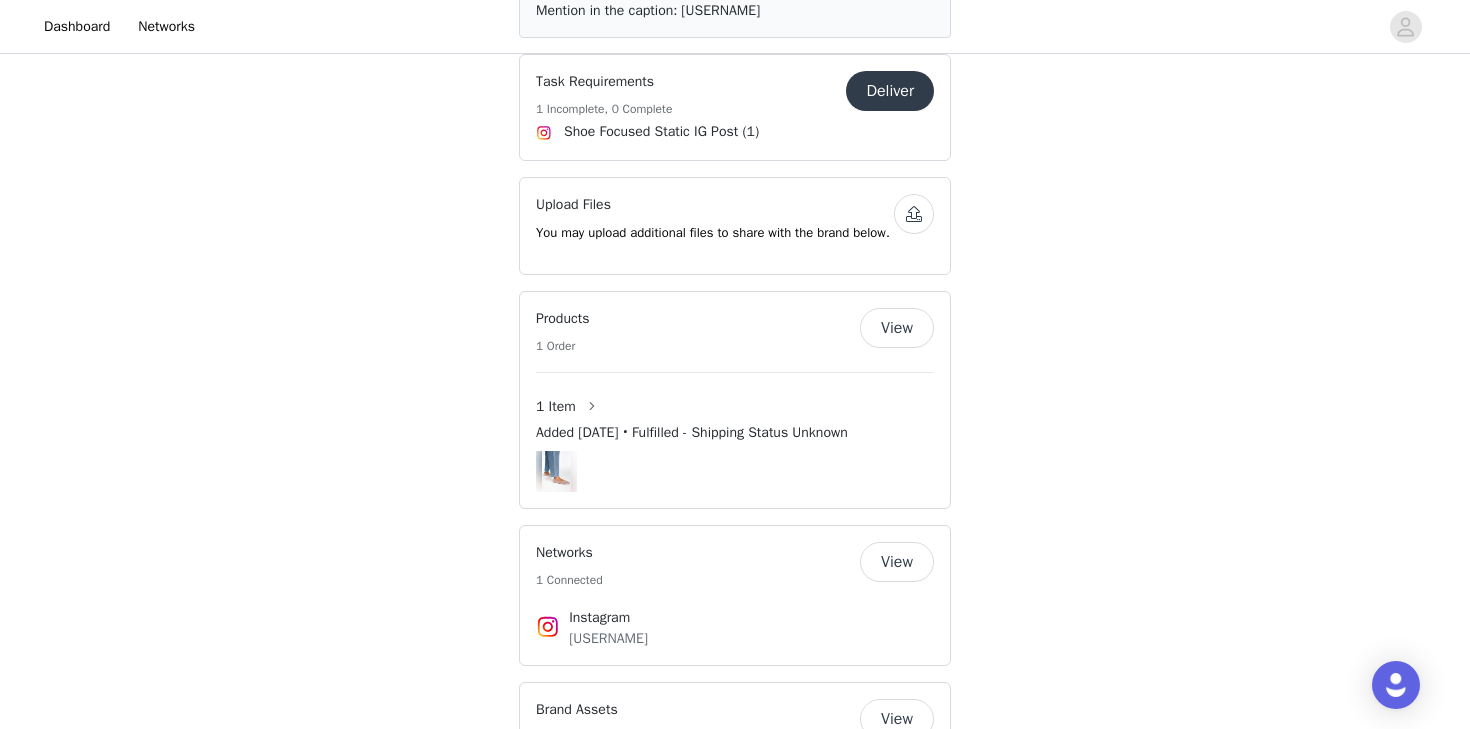 click on "Added [DATE] • Fulfilled - Shipping Status Unknown" at bounding box center (692, 432) 